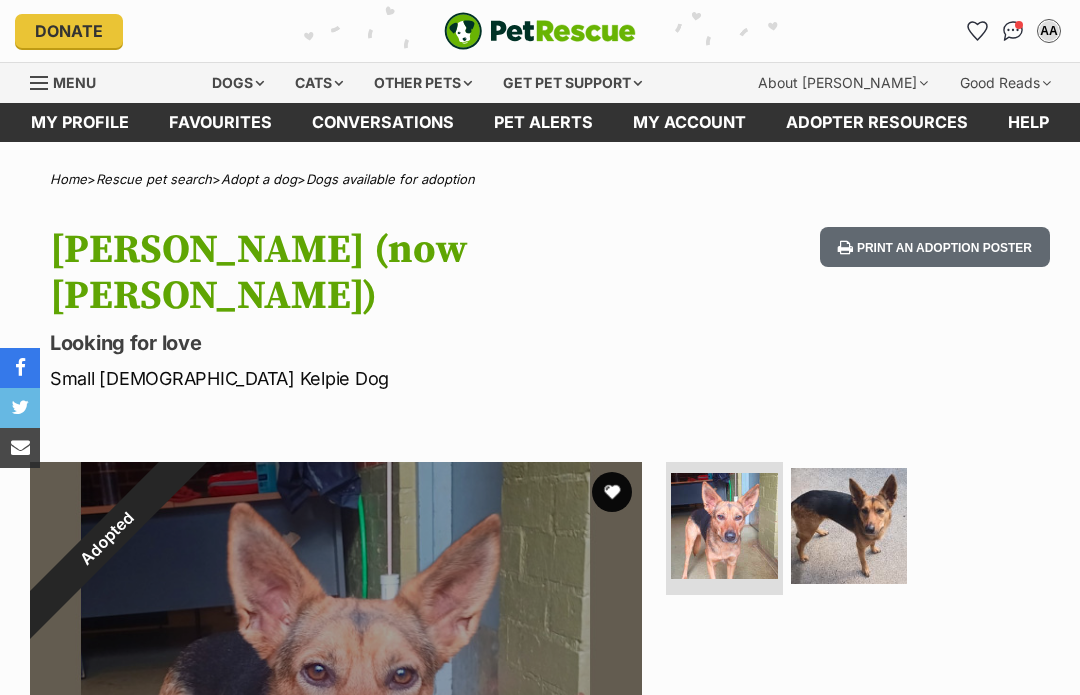 scroll, scrollTop: 0, scrollLeft: 0, axis: both 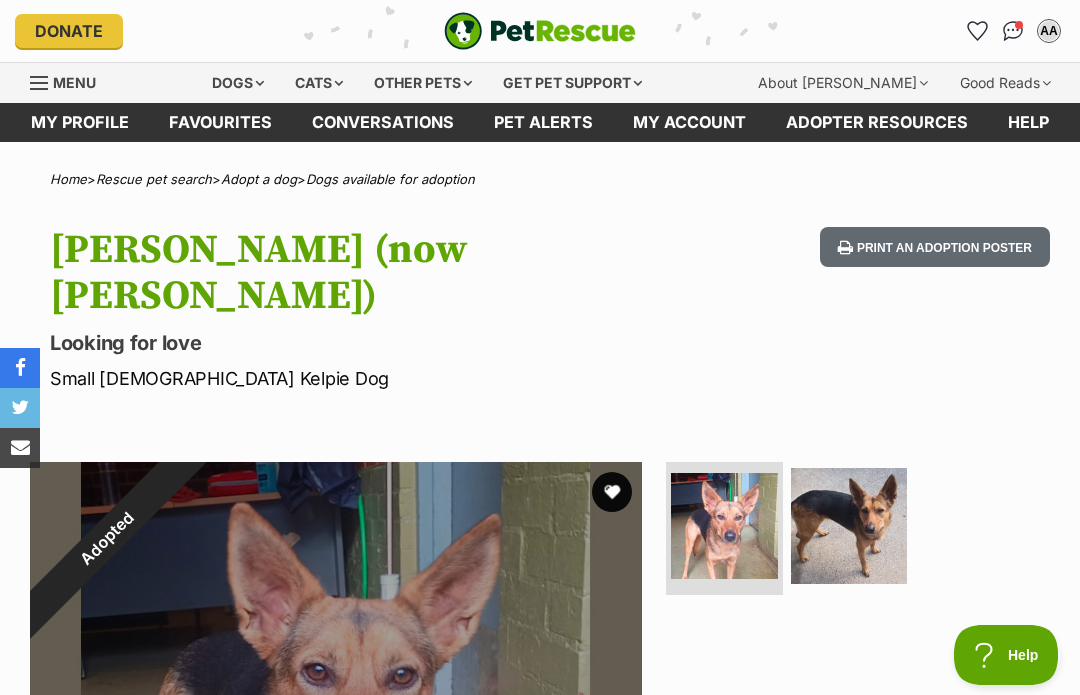 click on "Adopt a dog" at bounding box center [259, 179] 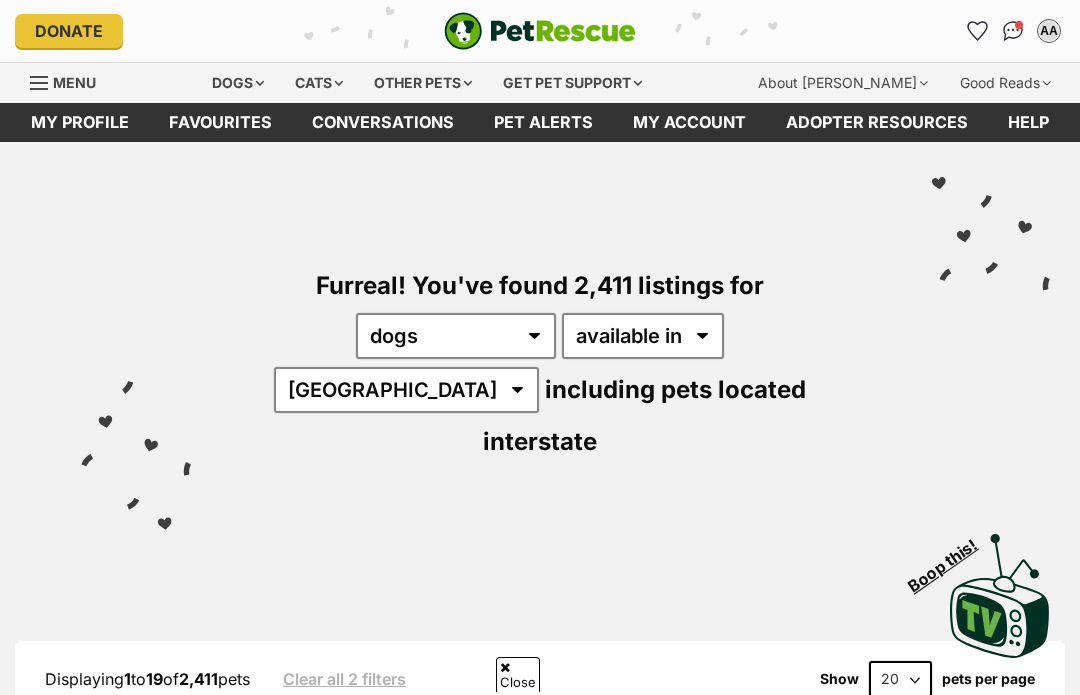 scroll, scrollTop: 450, scrollLeft: 0, axis: vertical 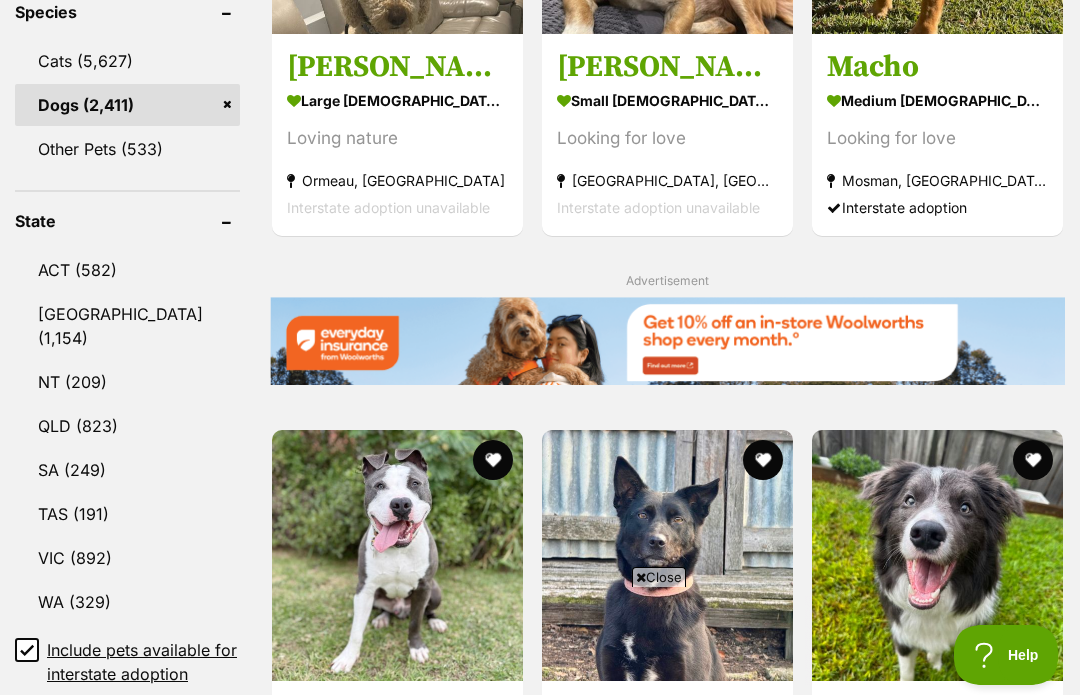 click on "VIC (892)" at bounding box center (127, 558) 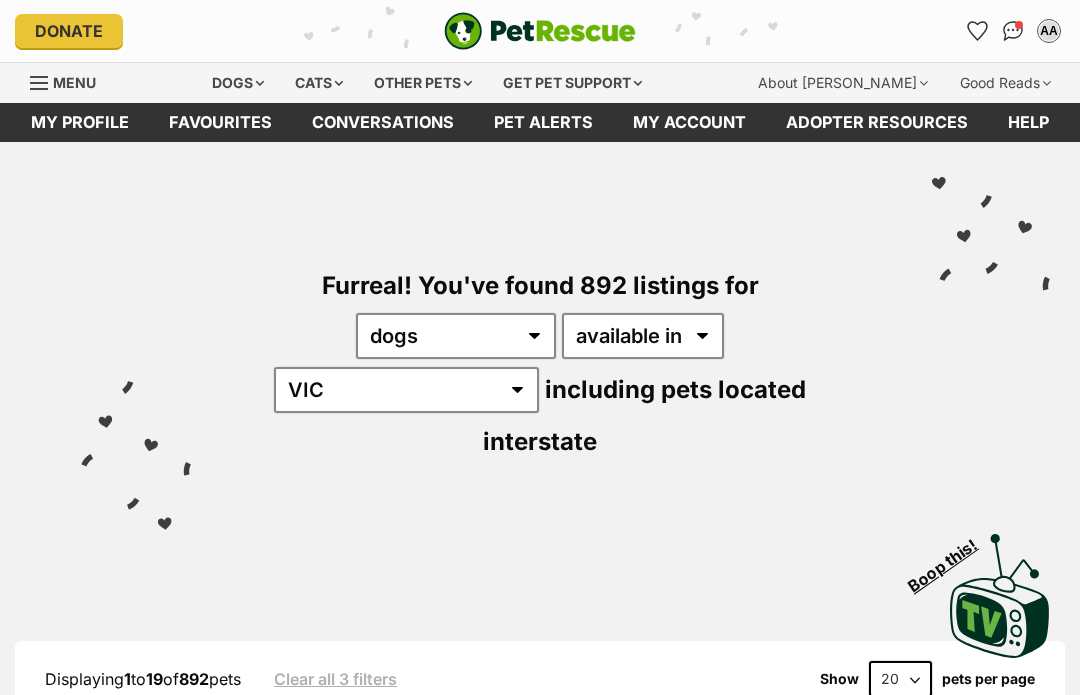 scroll, scrollTop: 0, scrollLeft: 0, axis: both 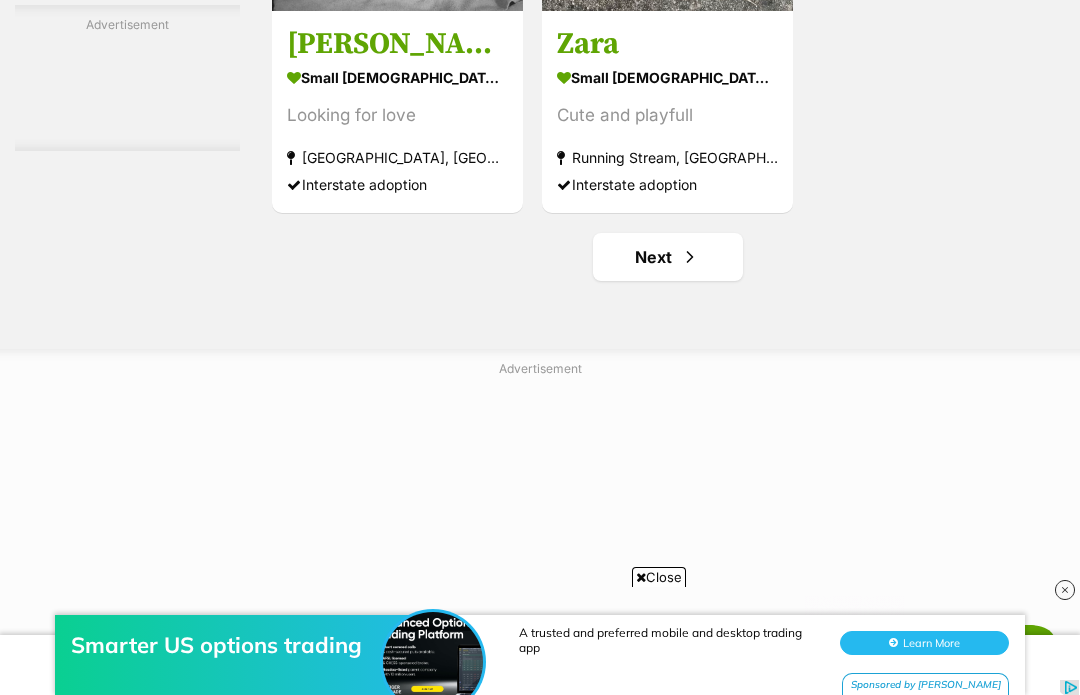 click at bounding box center (690, 257) 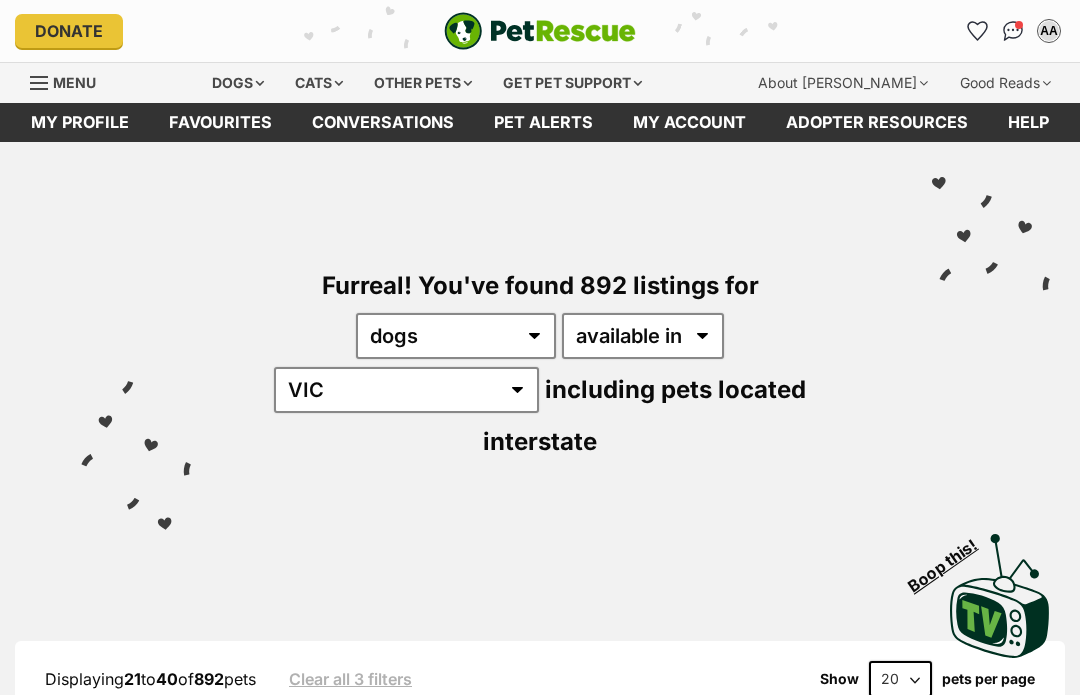 scroll, scrollTop: 0, scrollLeft: 0, axis: both 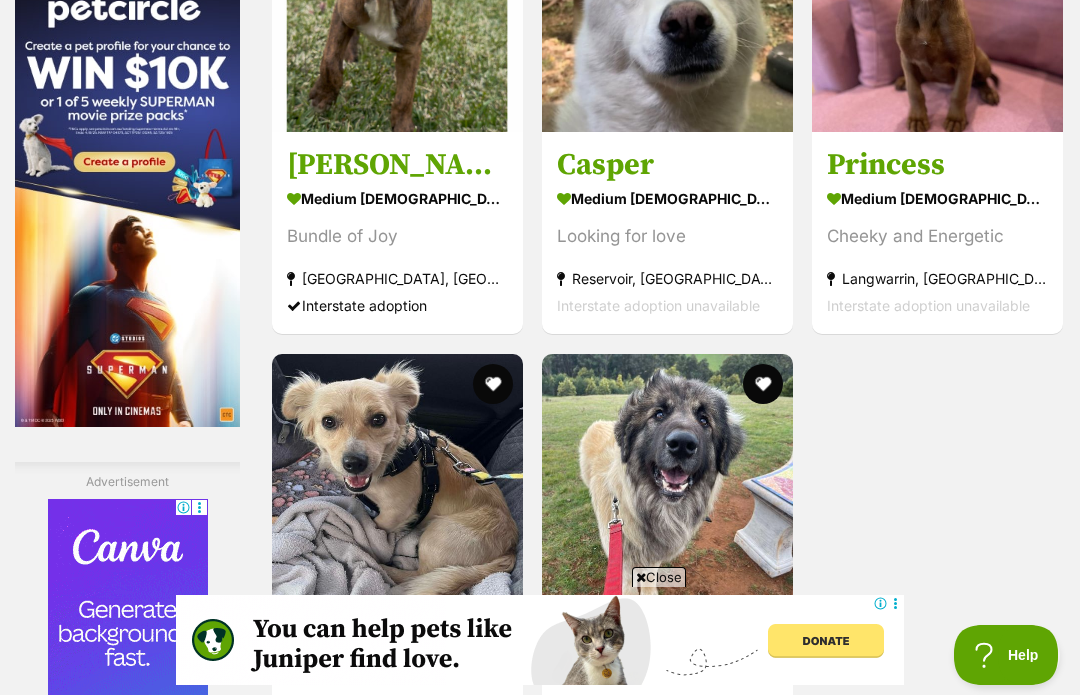 click at bounding box center [493, 384] 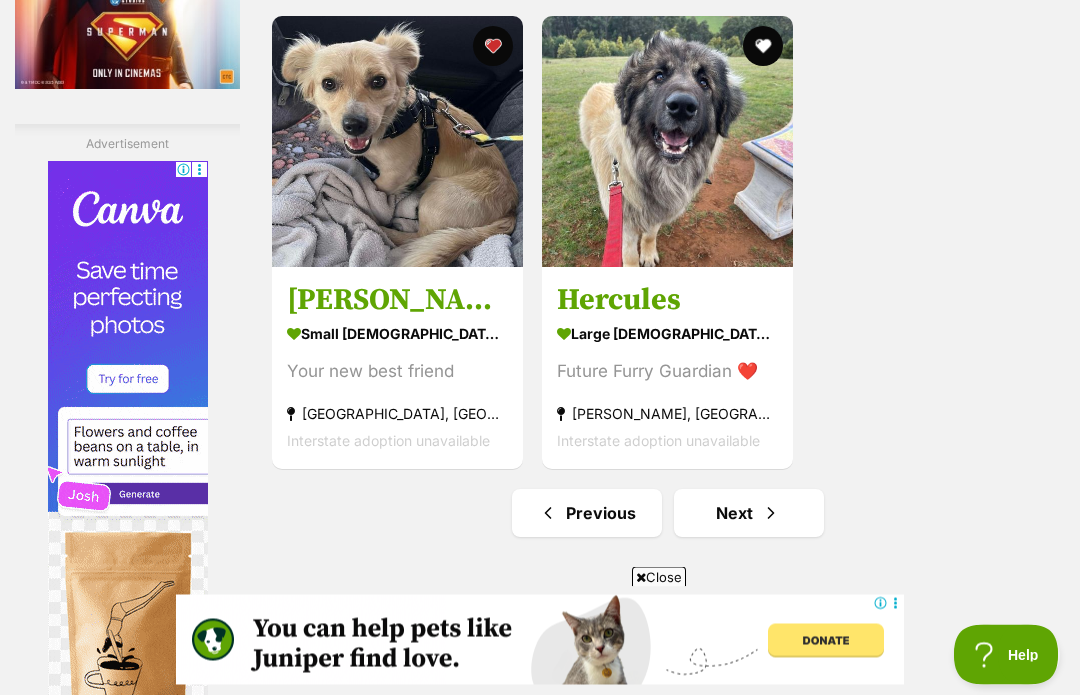 scroll, scrollTop: 3742, scrollLeft: 0, axis: vertical 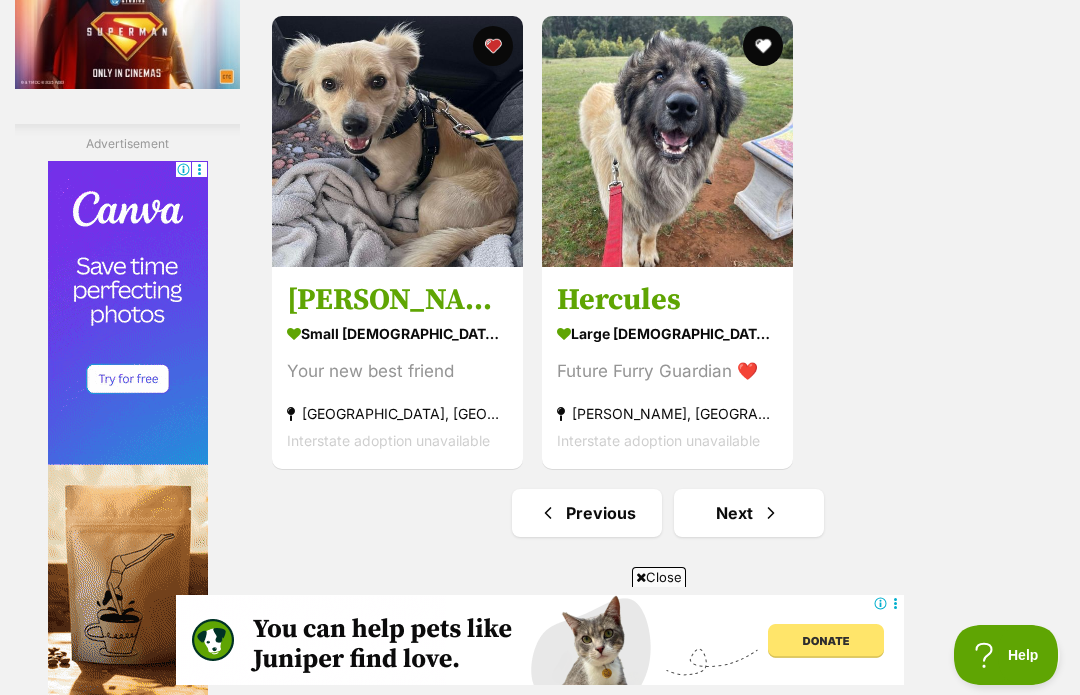 click on "Next" at bounding box center [749, 513] 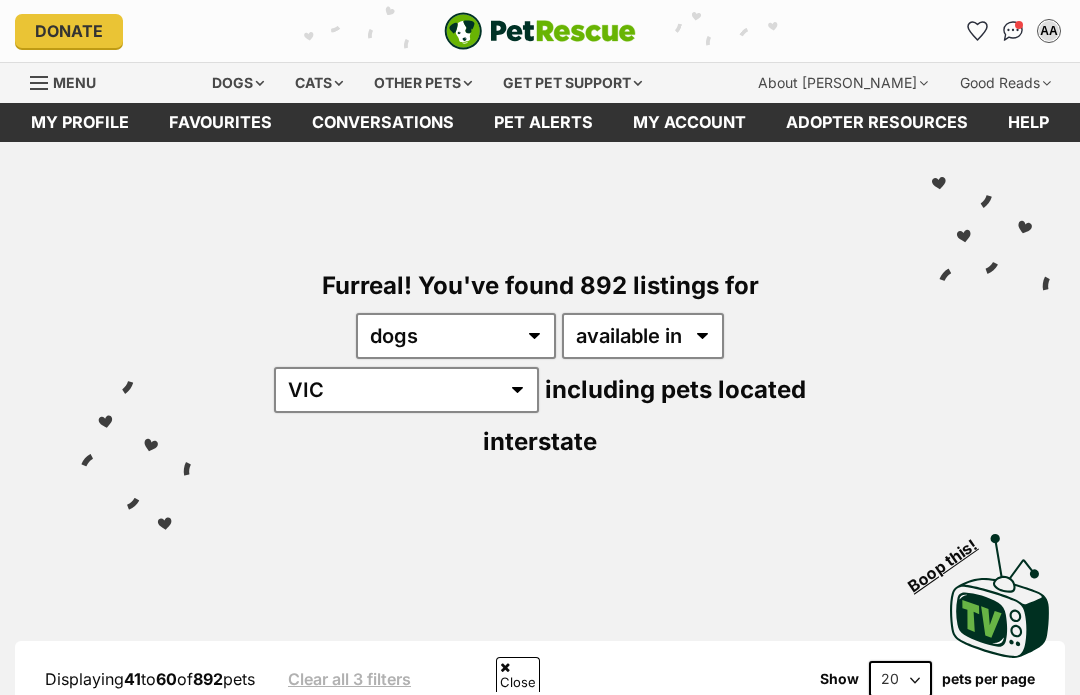 scroll, scrollTop: 727, scrollLeft: 0, axis: vertical 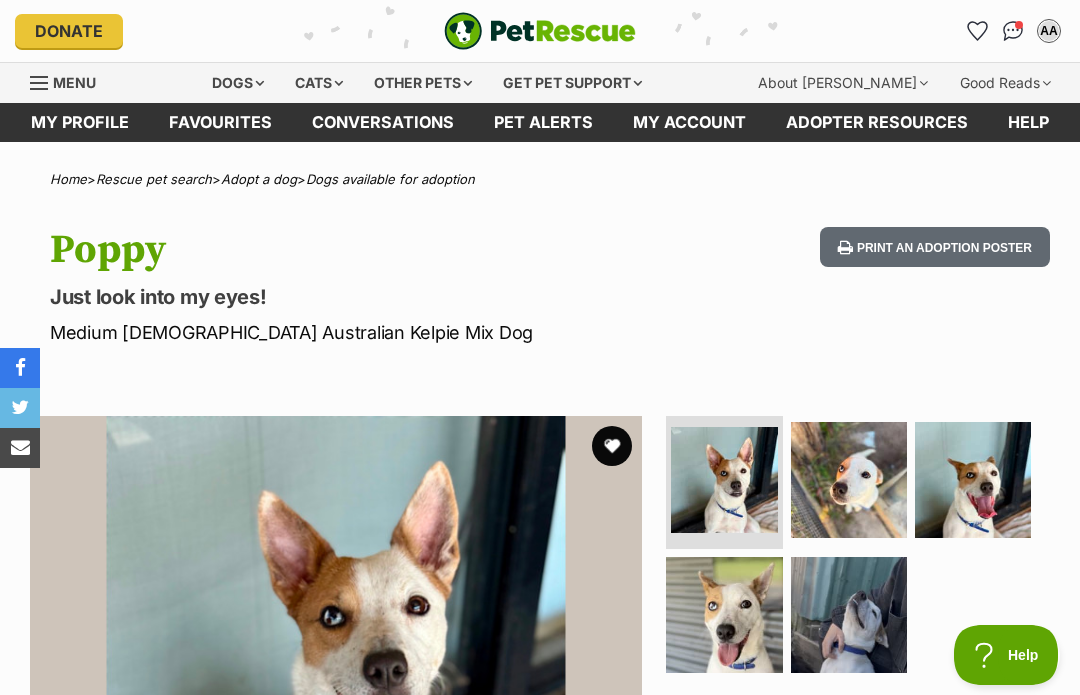 click at bounding box center (612, 446) 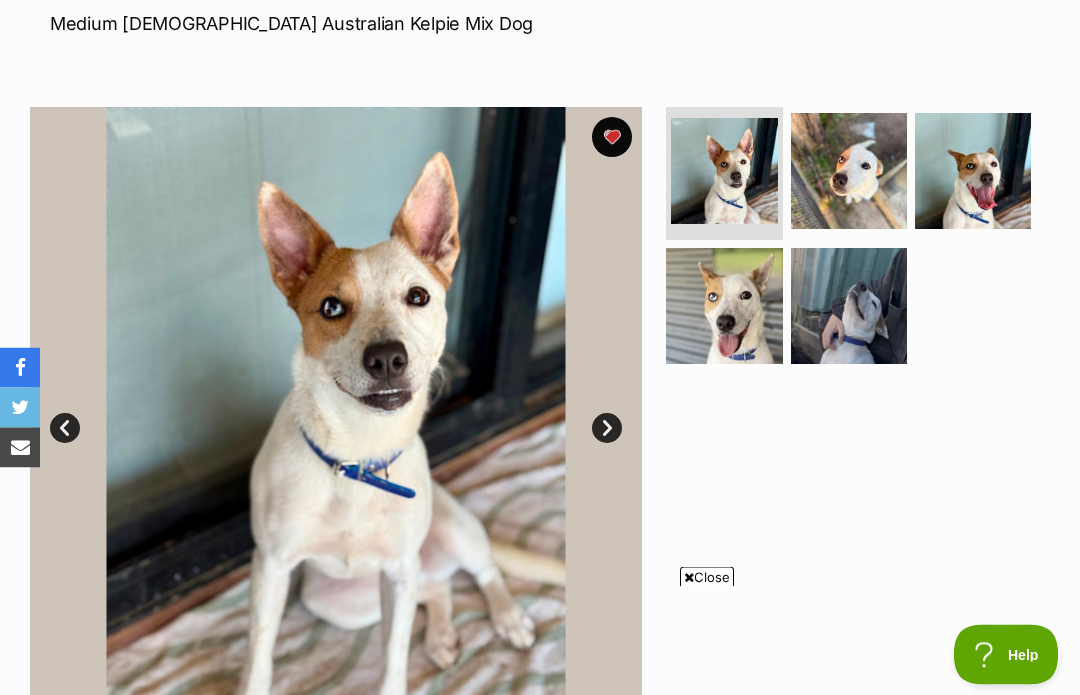 scroll, scrollTop: 309, scrollLeft: 0, axis: vertical 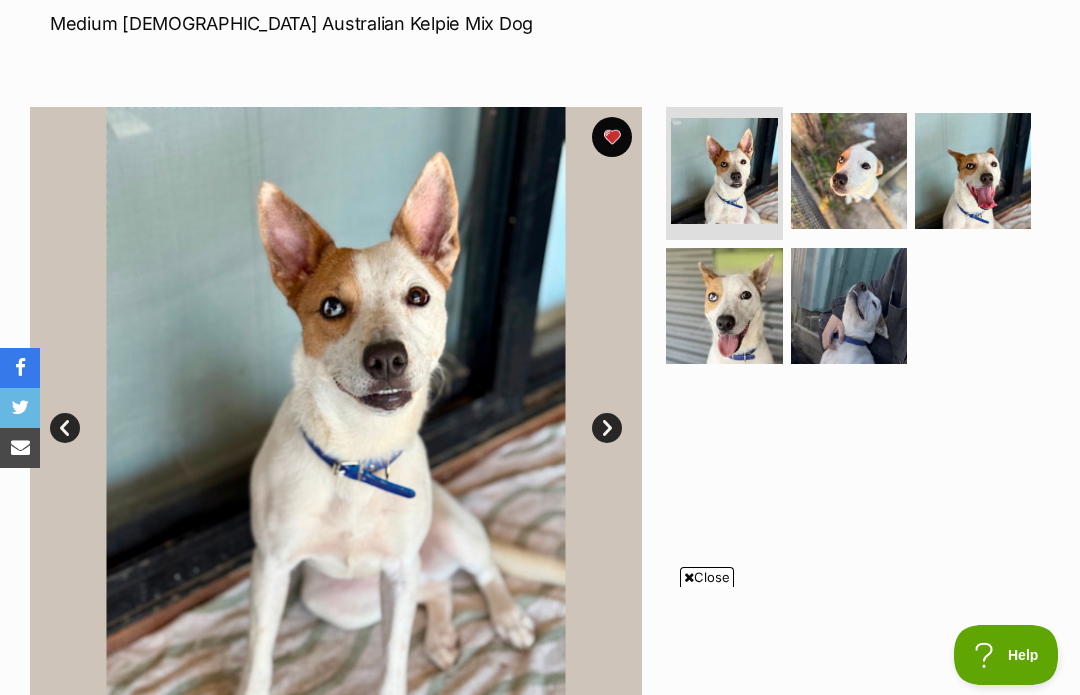 click at bounding box center (724, 306) 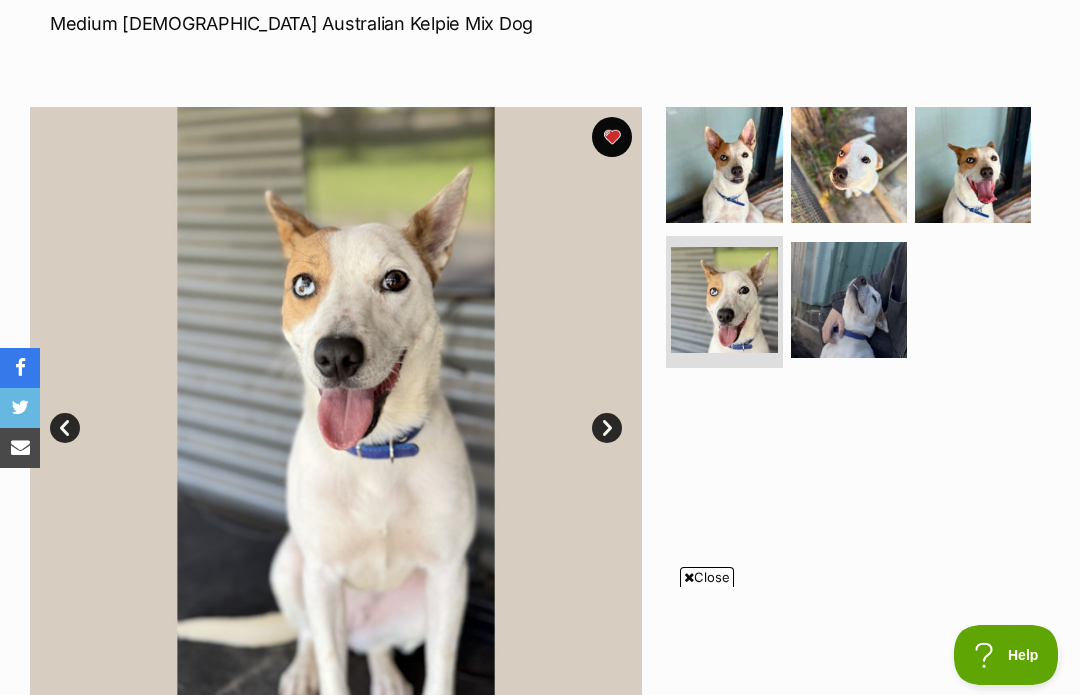 click at bounding box center [849, 300] 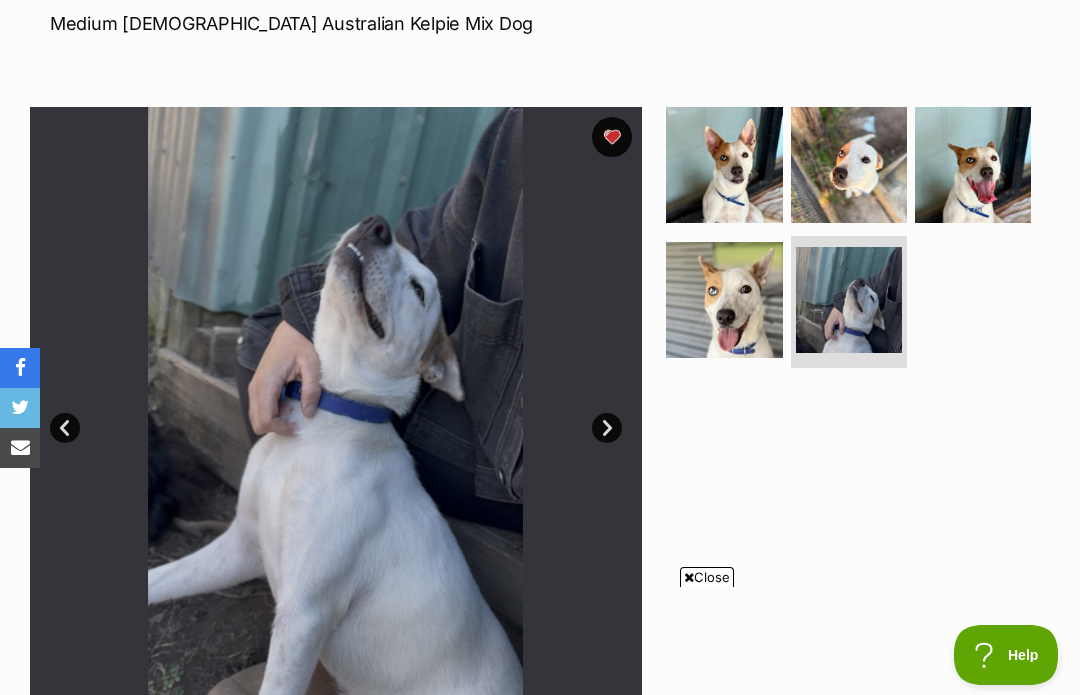click at bounding box center (973, 165) 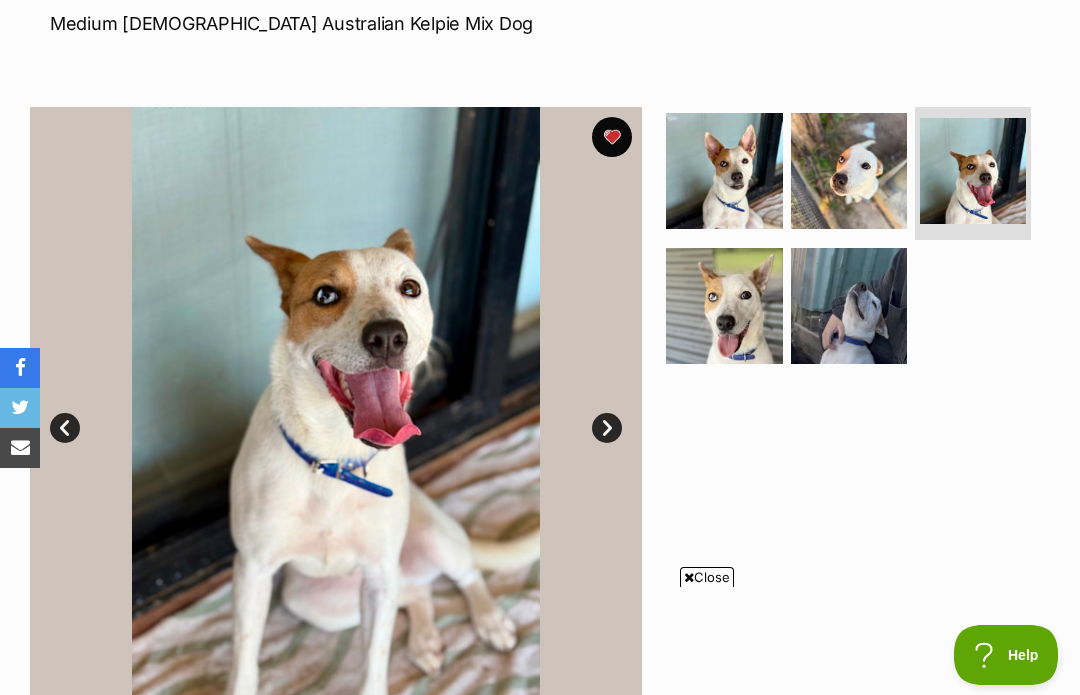 click at bounding box center [724, 171] 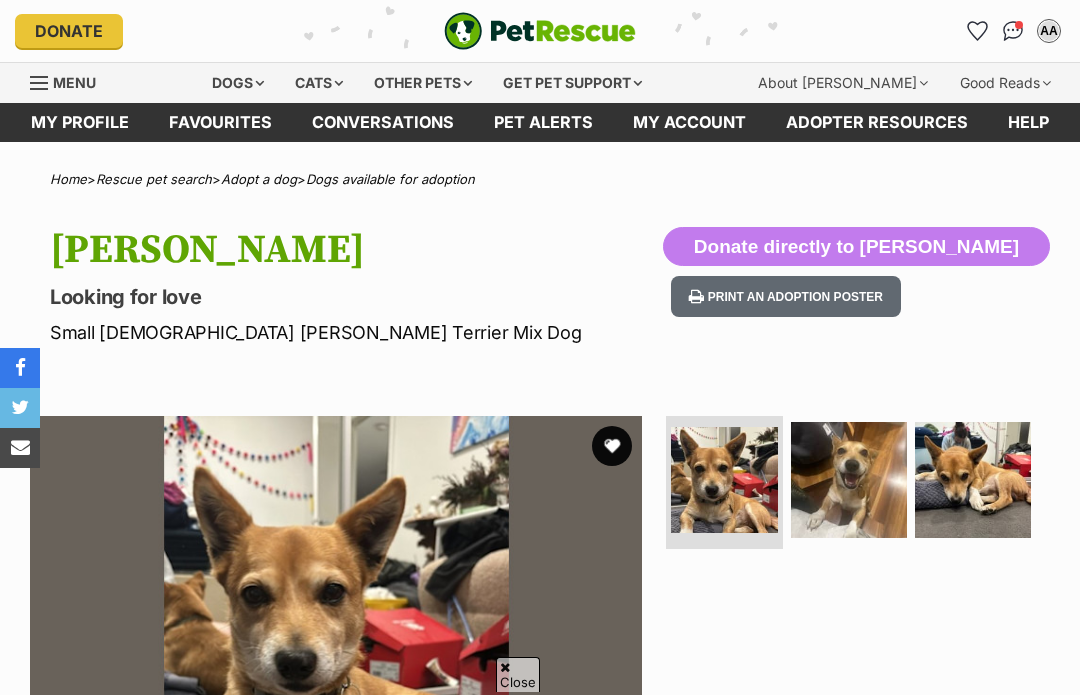 scroll, scrollTop: 993, scrollLeft: 0, axis: vertical 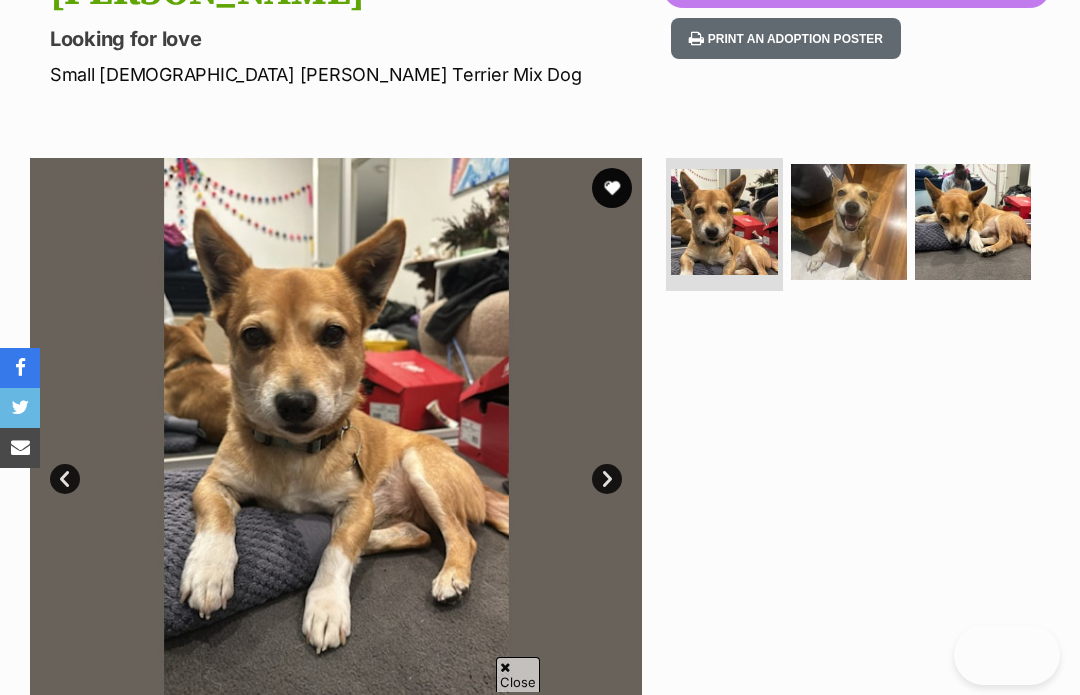 click at bounding box center [849, 222] 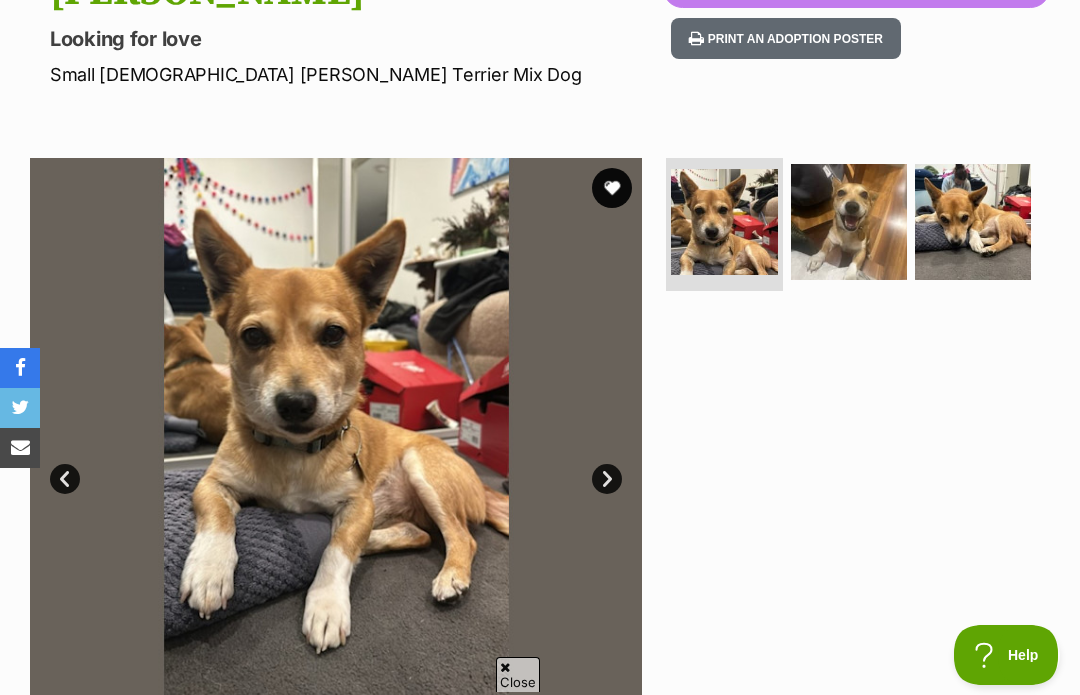 scroll, scrollTop: 0, scrollLeft: 0, axis: both 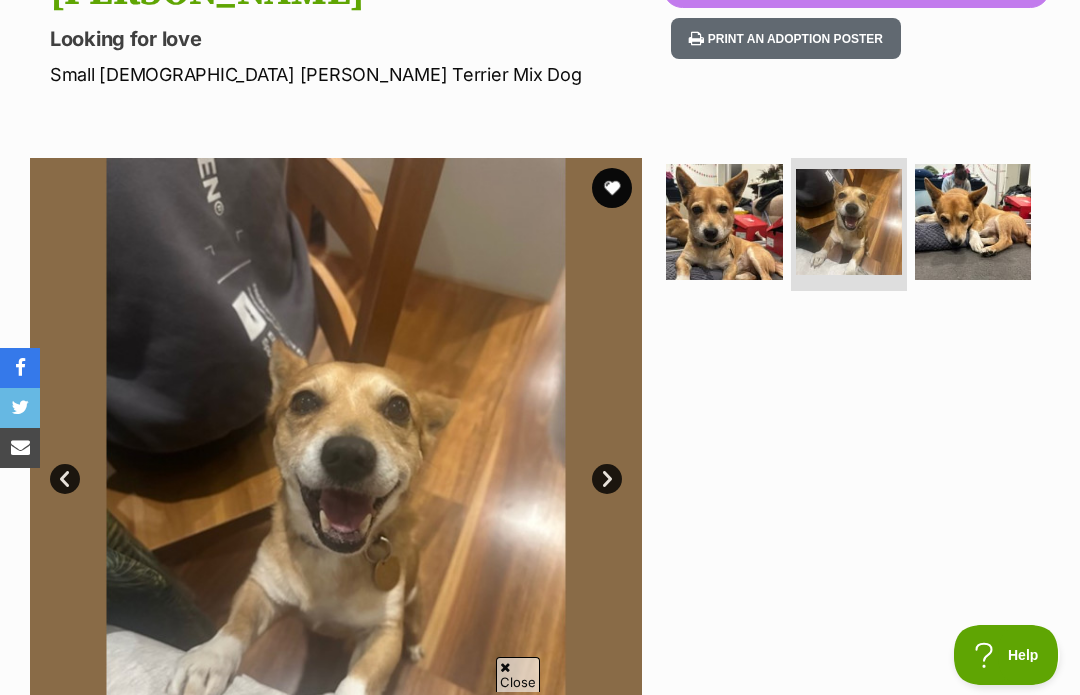 click at bounding box center [973, 222] 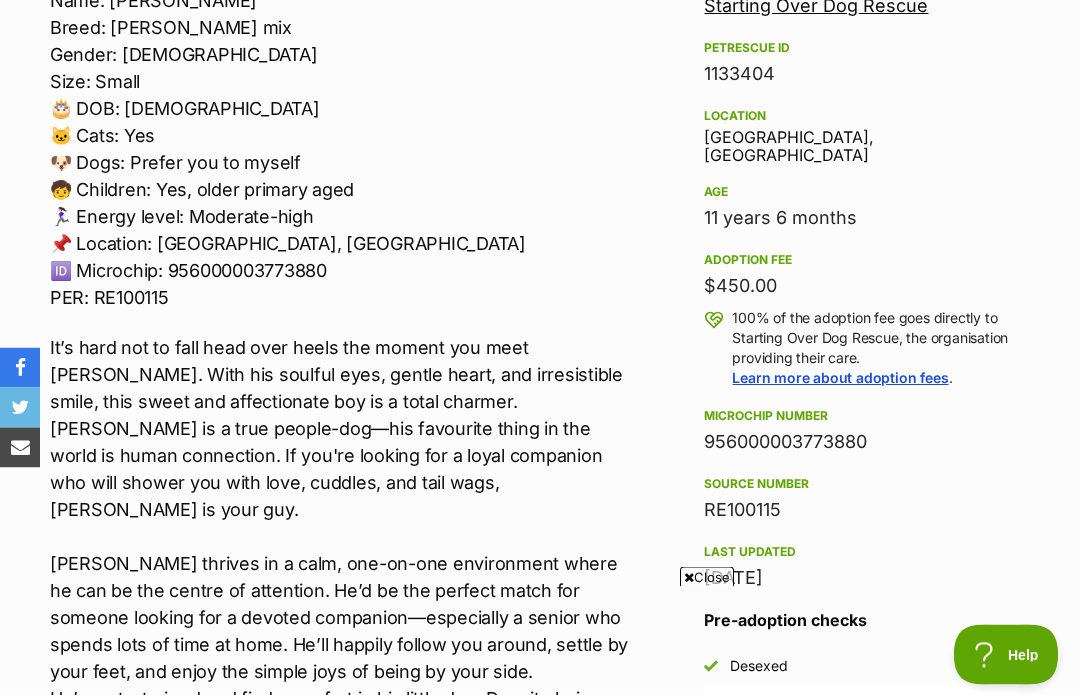 scroll, scrollTop: 0, scrollLeft: 0, axis: both 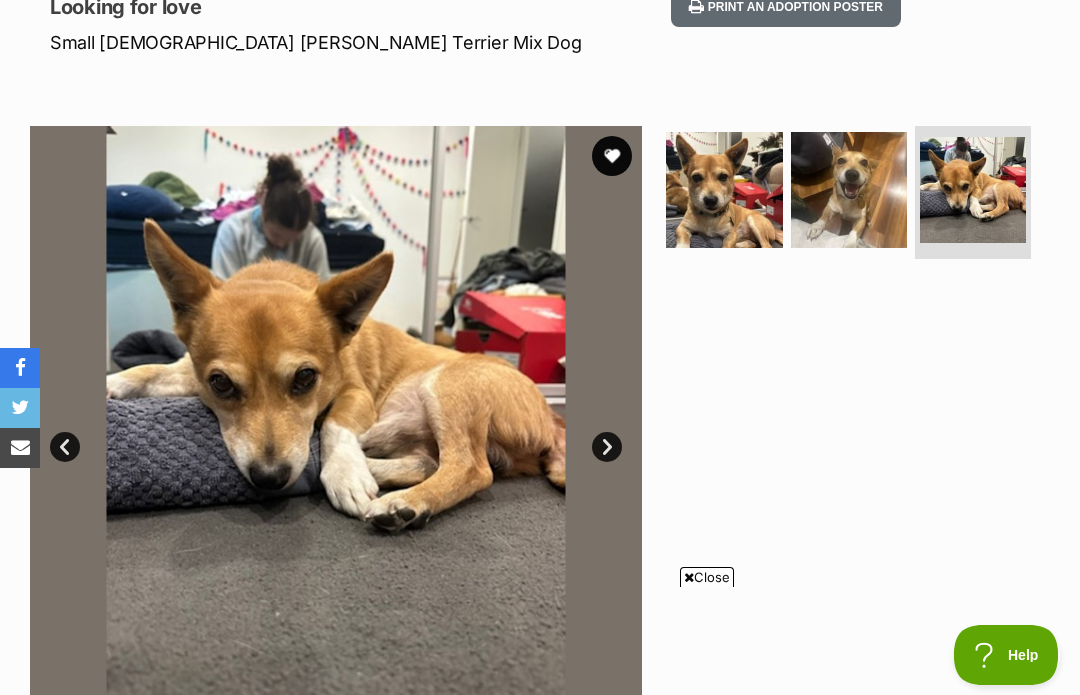 click at bounding box center (612, 156) 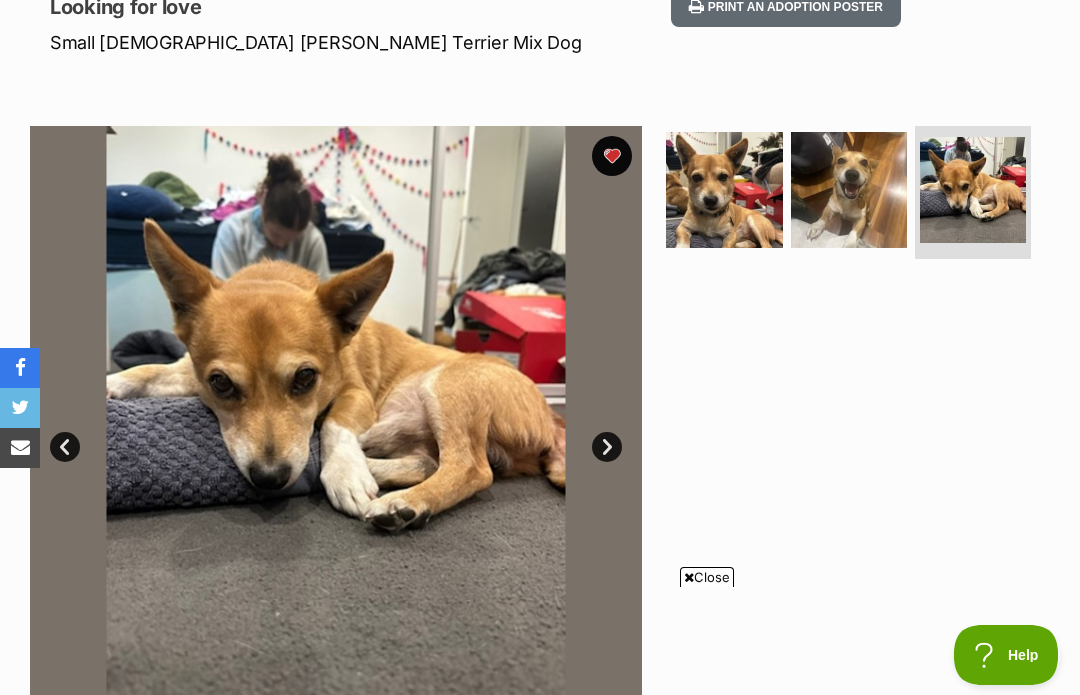 click at bounding box center [724, 190] 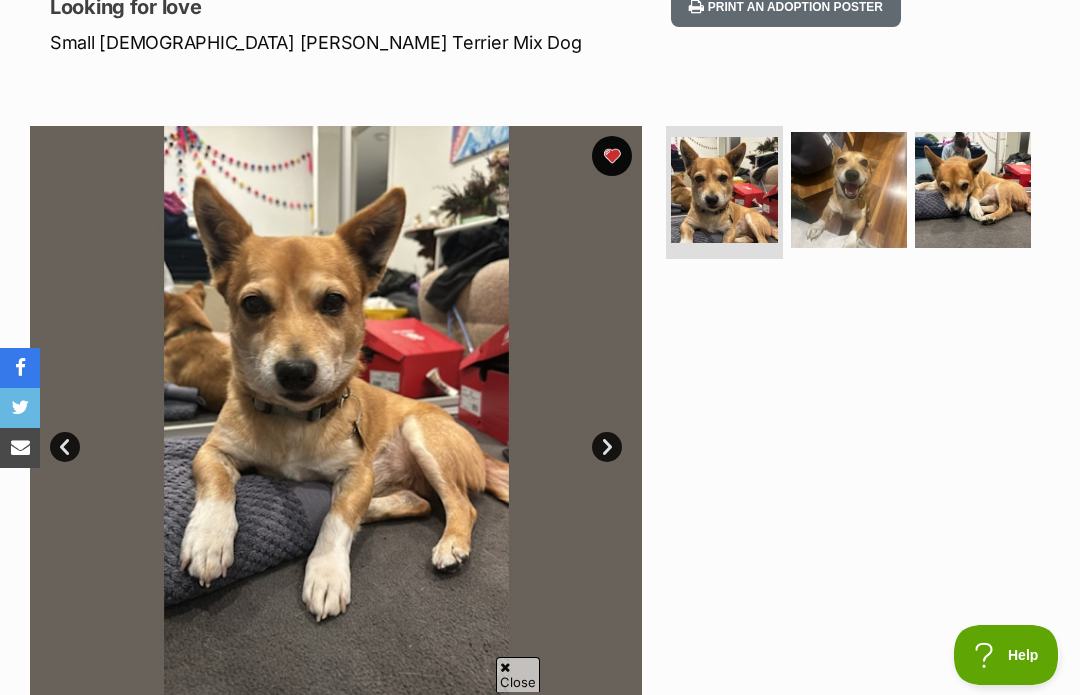 click at bounding box center [849, 190] 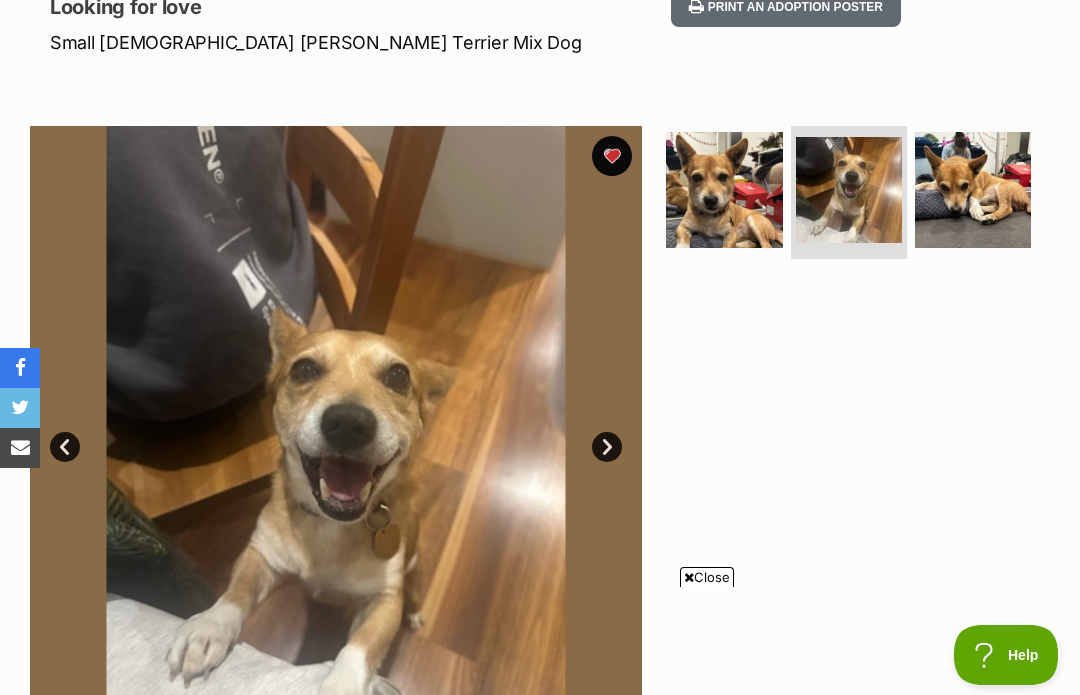 click at bounding box center (973, 190) 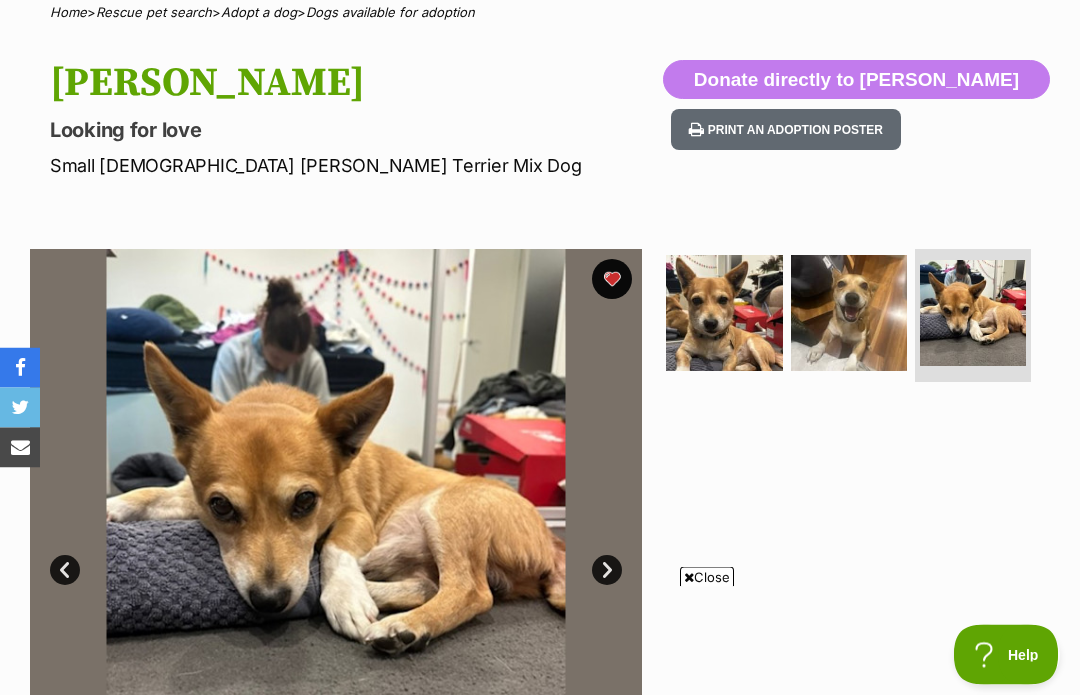 scroll, scrollTop: 0, scrollLeft: 0, axis: both 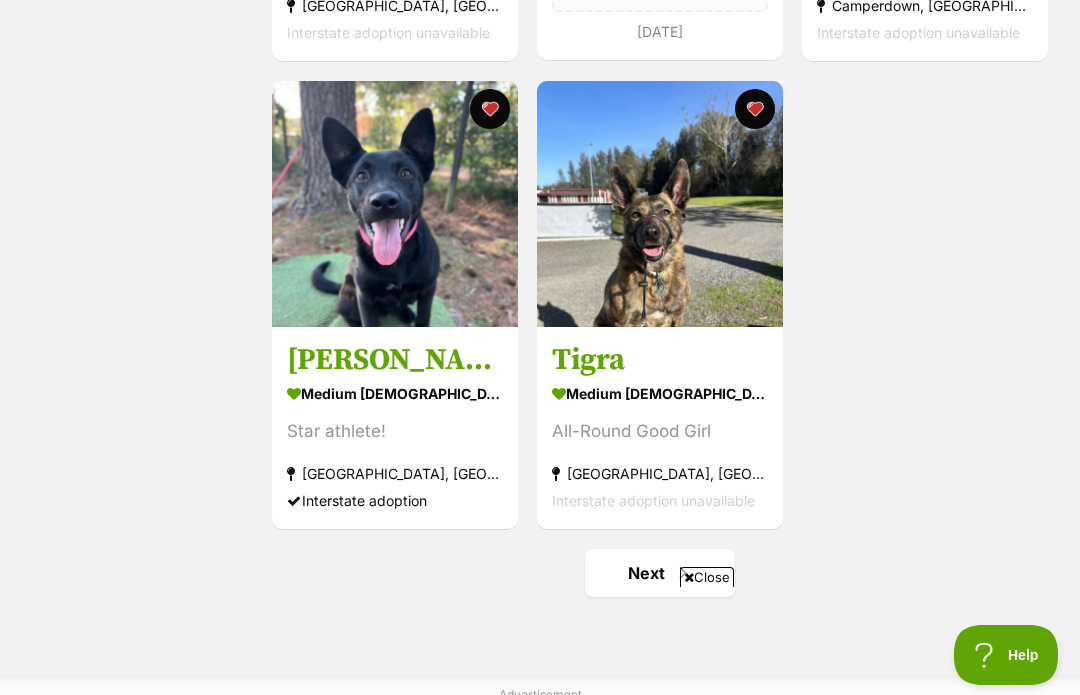 click on "Next" at bounding box center (660, 573) 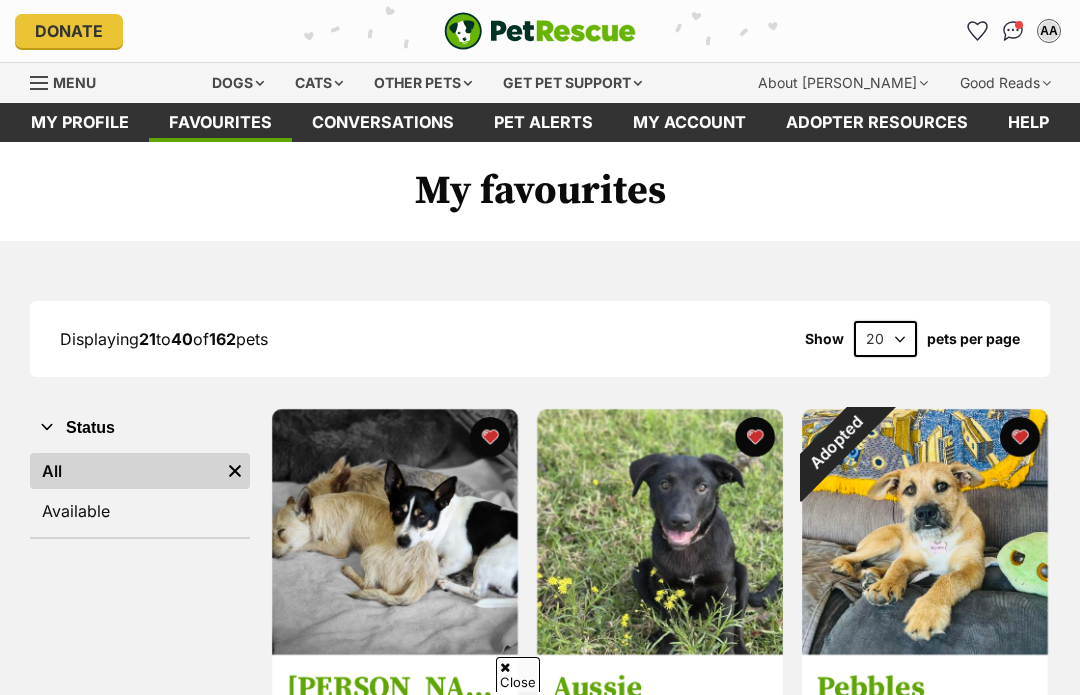 scroll, scrollTop: 260, scrollLeft: 0, axis: vertical 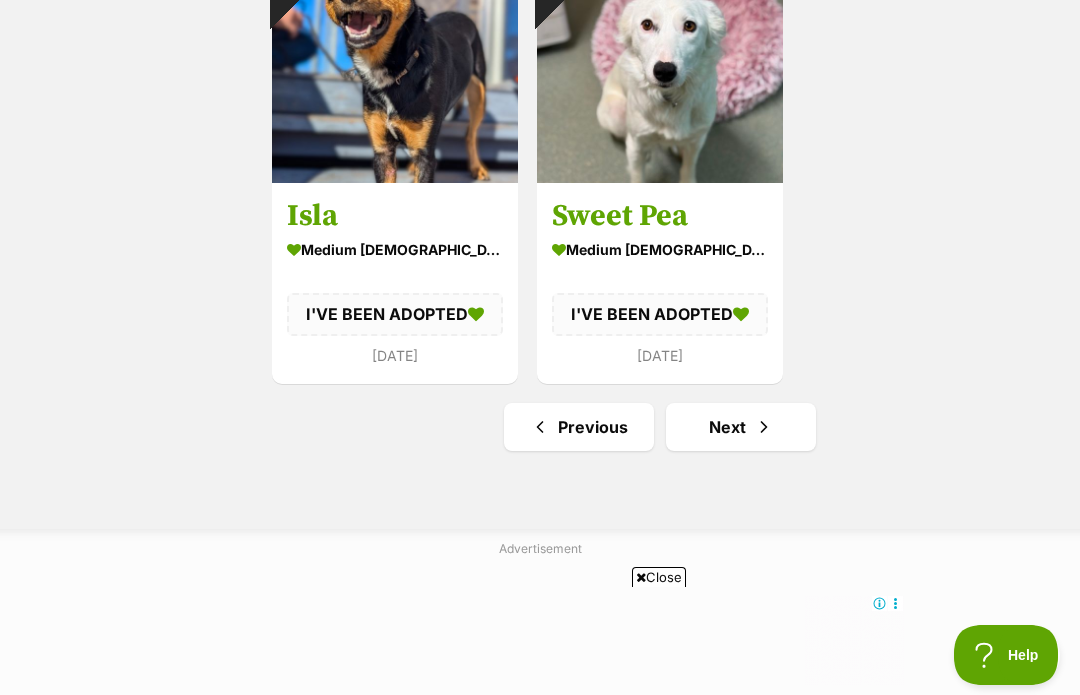 click on "Next" at bounding box center (741, 427) 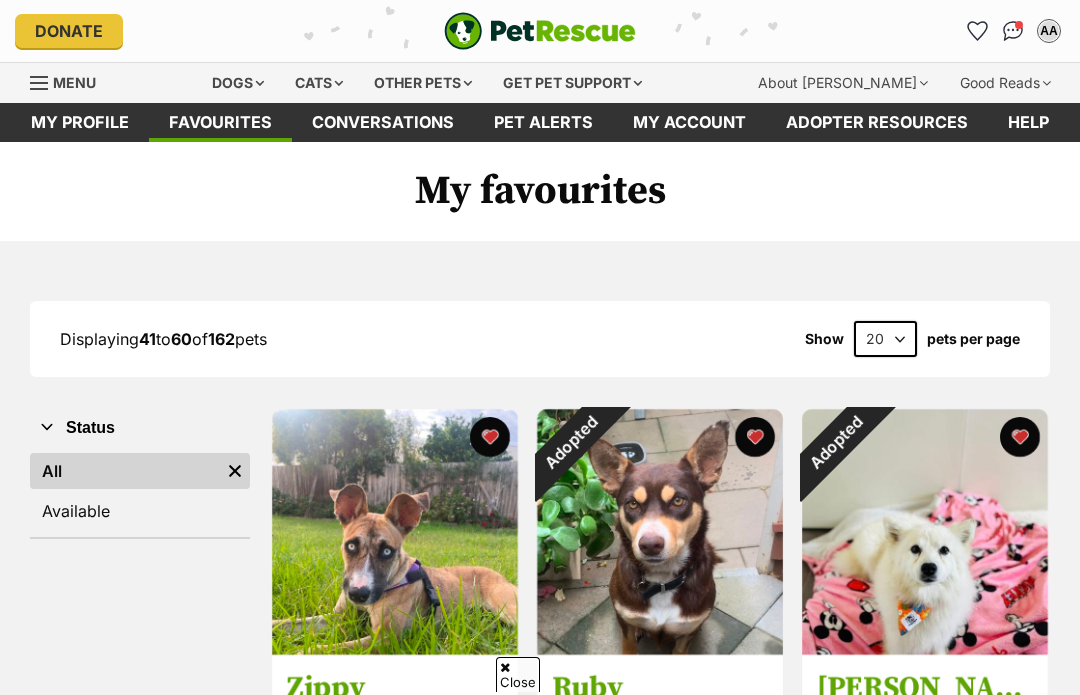 scroll, scrollTop: 498, scrollLeft: 0, axis: vertical 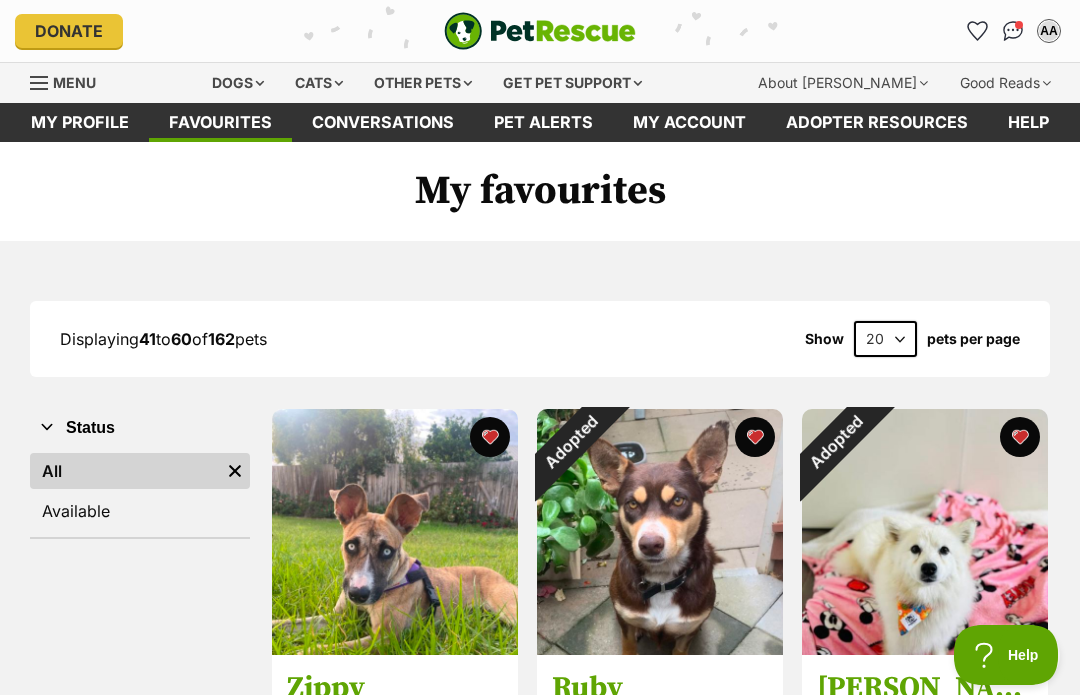 click on "Dogs" at bounding box center [238, 83] 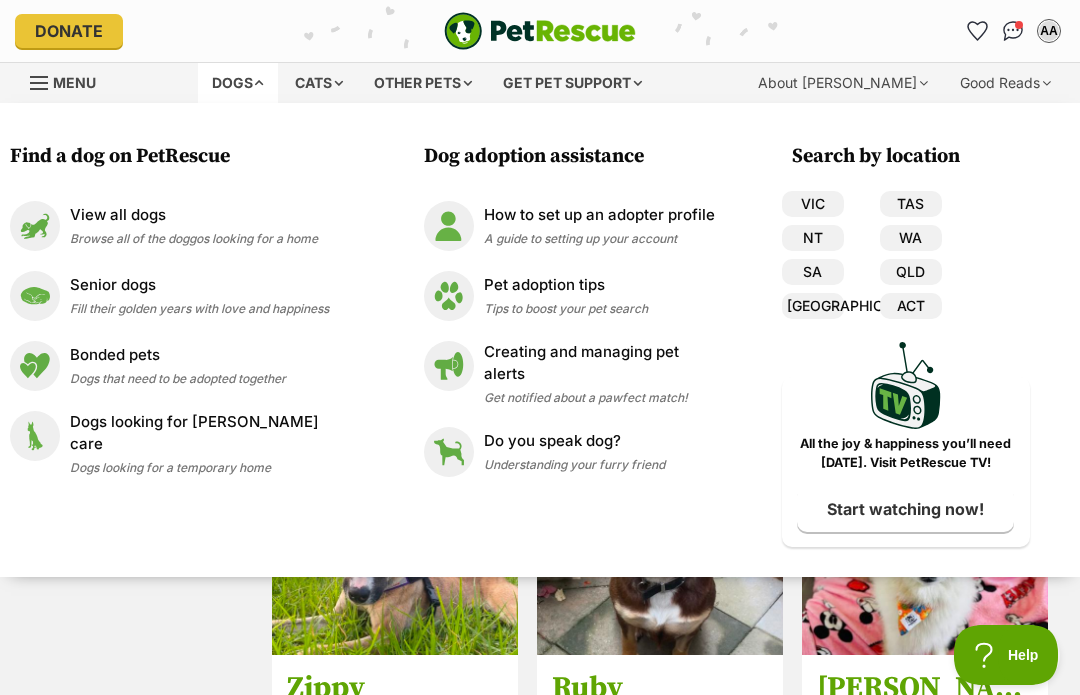 click at bounding box center [35, 226] 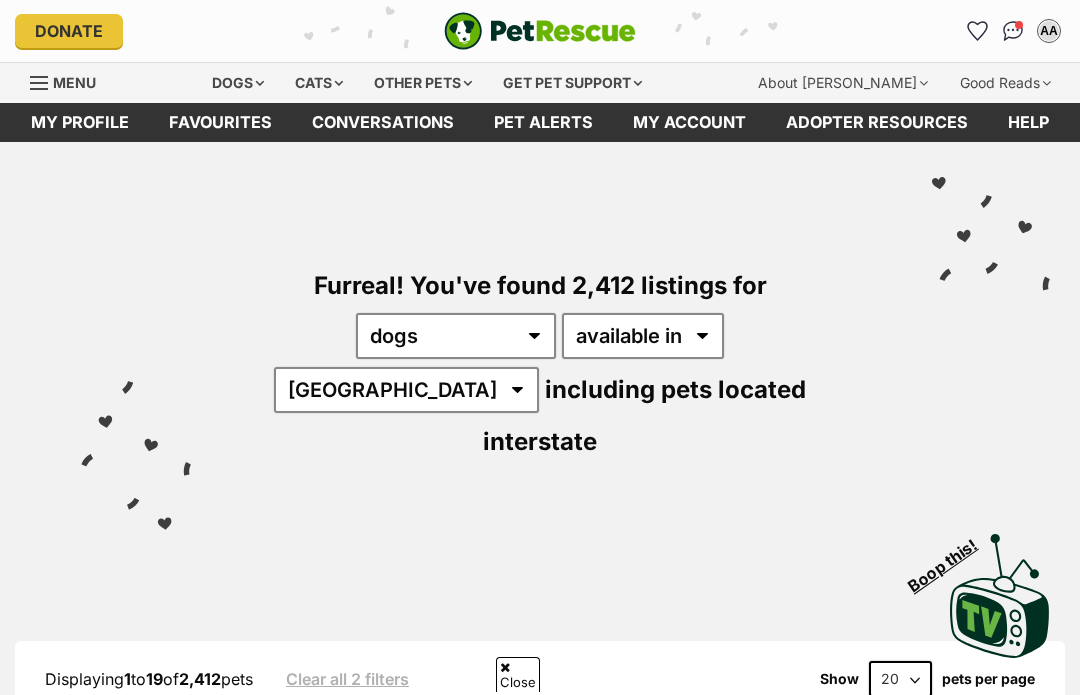 scroll, scrollTop: 661, scrollLeft: 0, axis: vertical 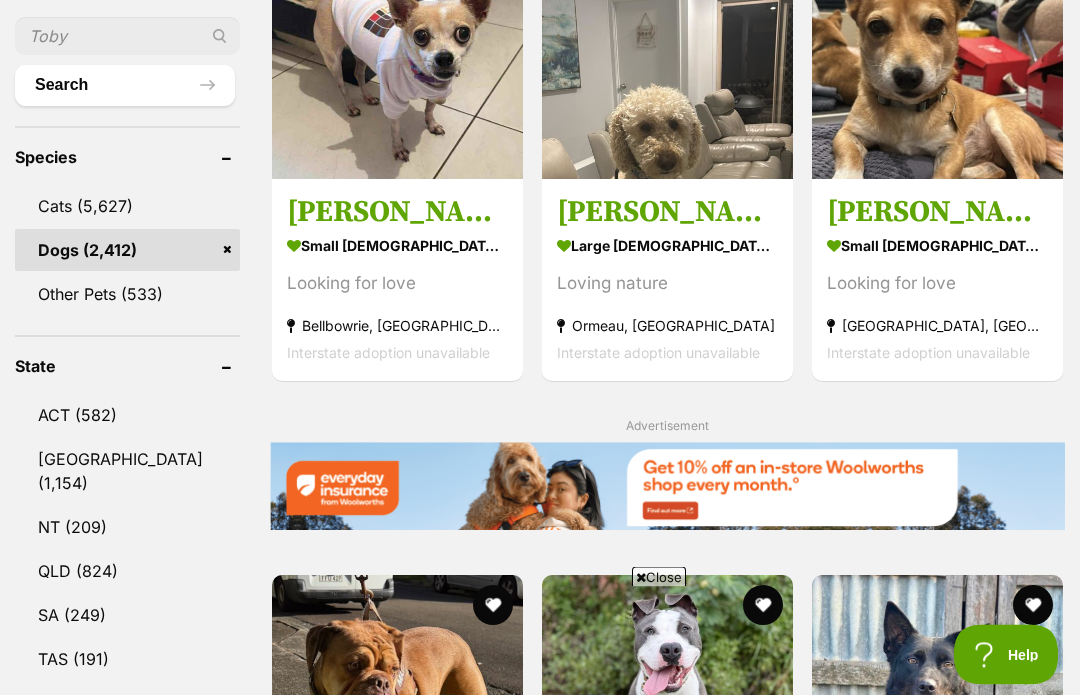 click on "VIC (892)" at bounding box center (127, 704) 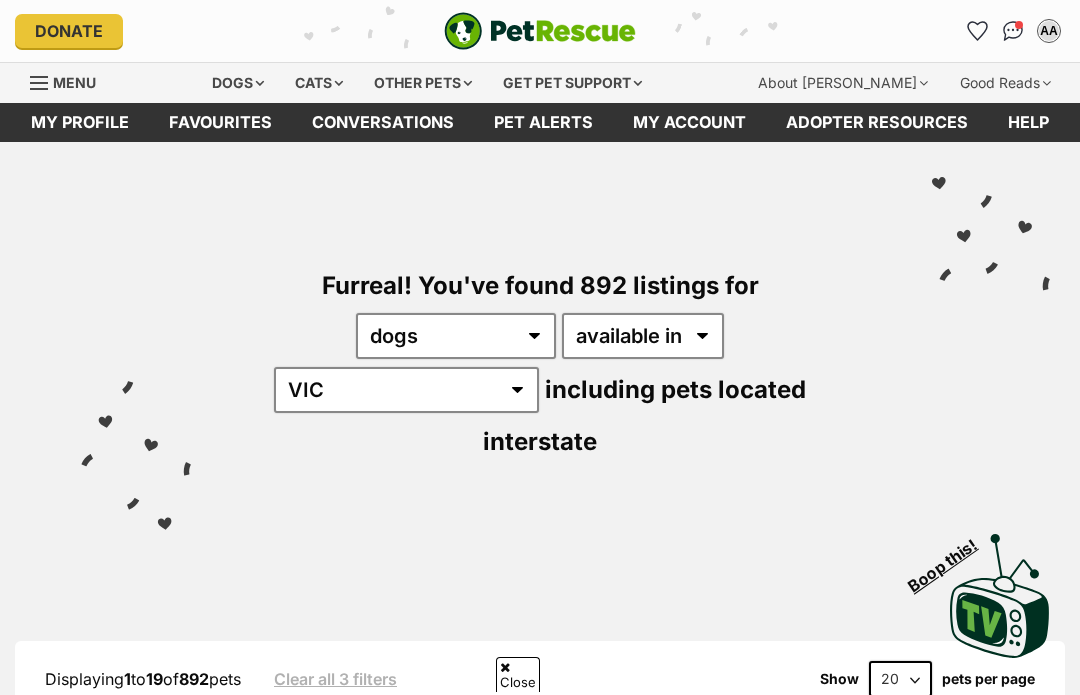 scroll, scrollTop: 1217, scrollLeft: 0, axis: vertical 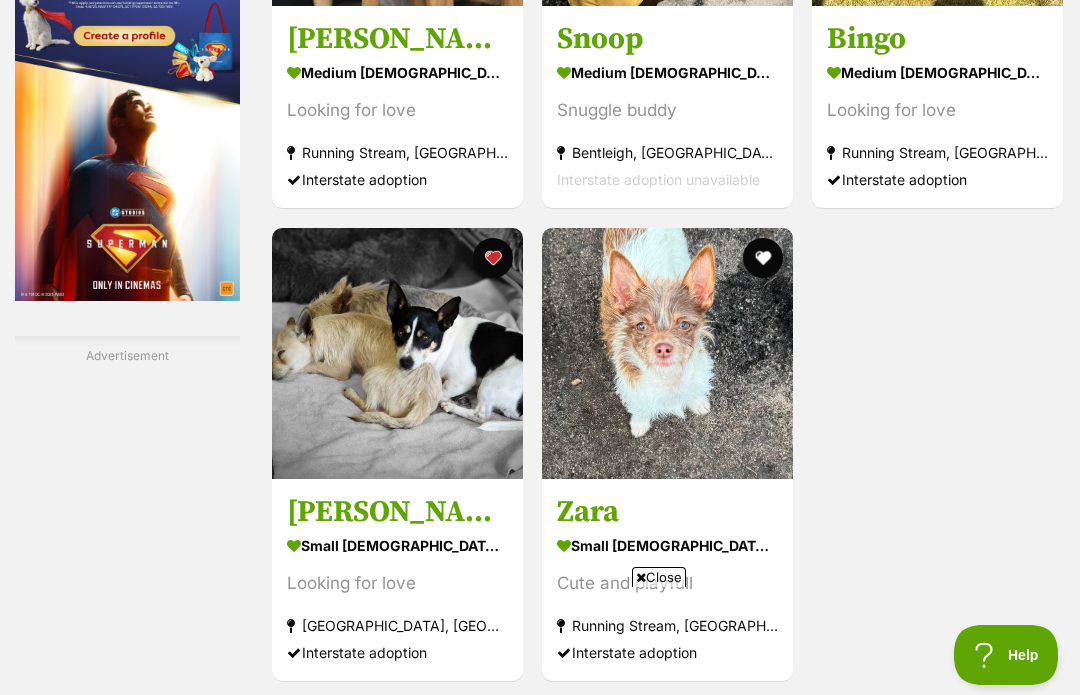 click at bounding box center [690, 725] 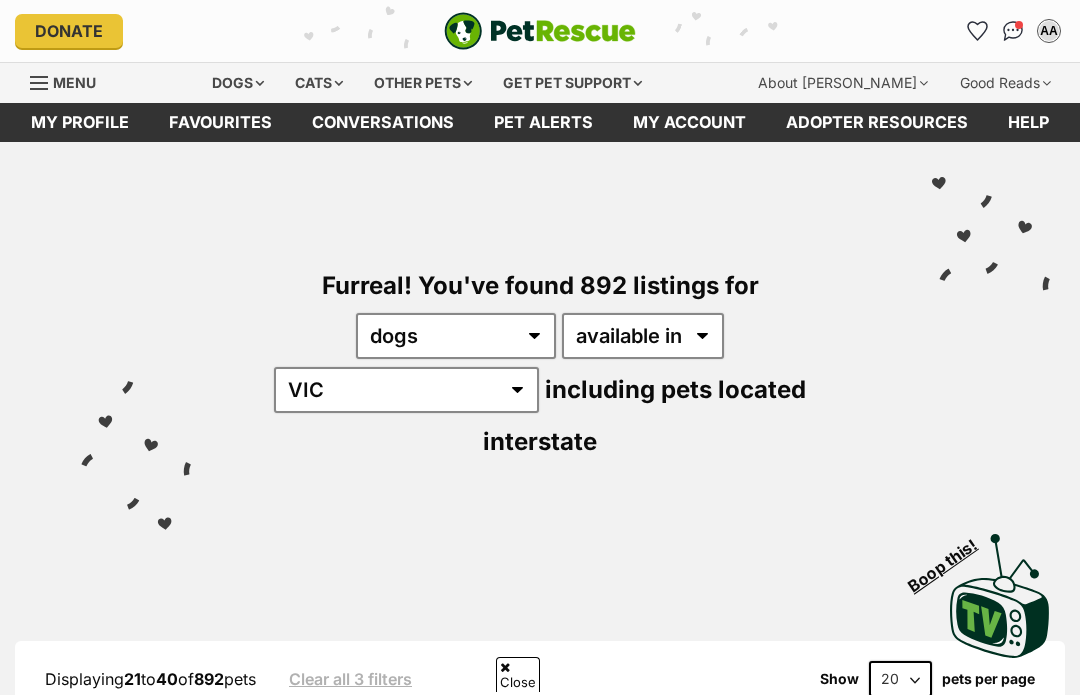 scroll, scrollTop: 783, scrollLeft: 0, axis: vertical 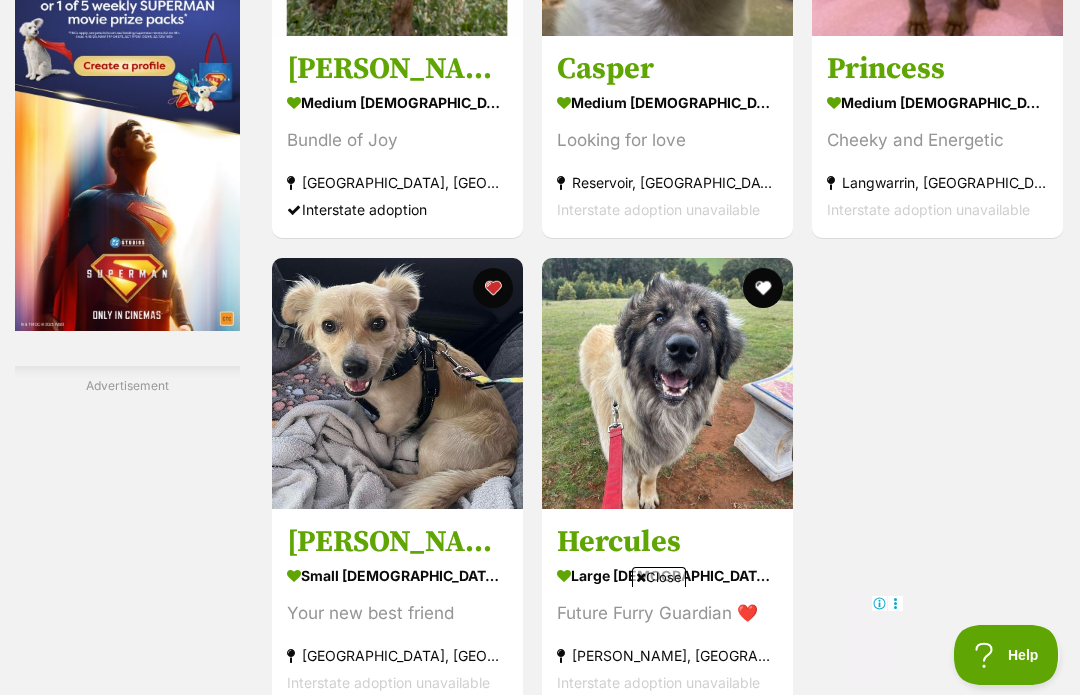 click at bounding box center [771, 755] 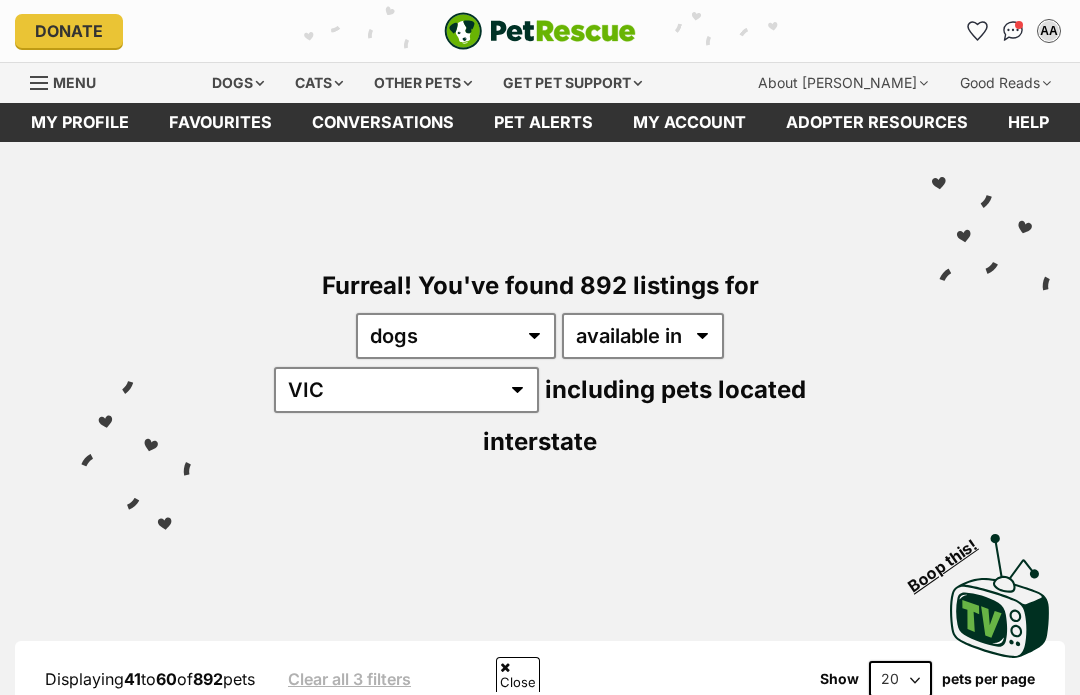 scroll, scrollTop: 653, scrollLeft: 0, axis: vertical 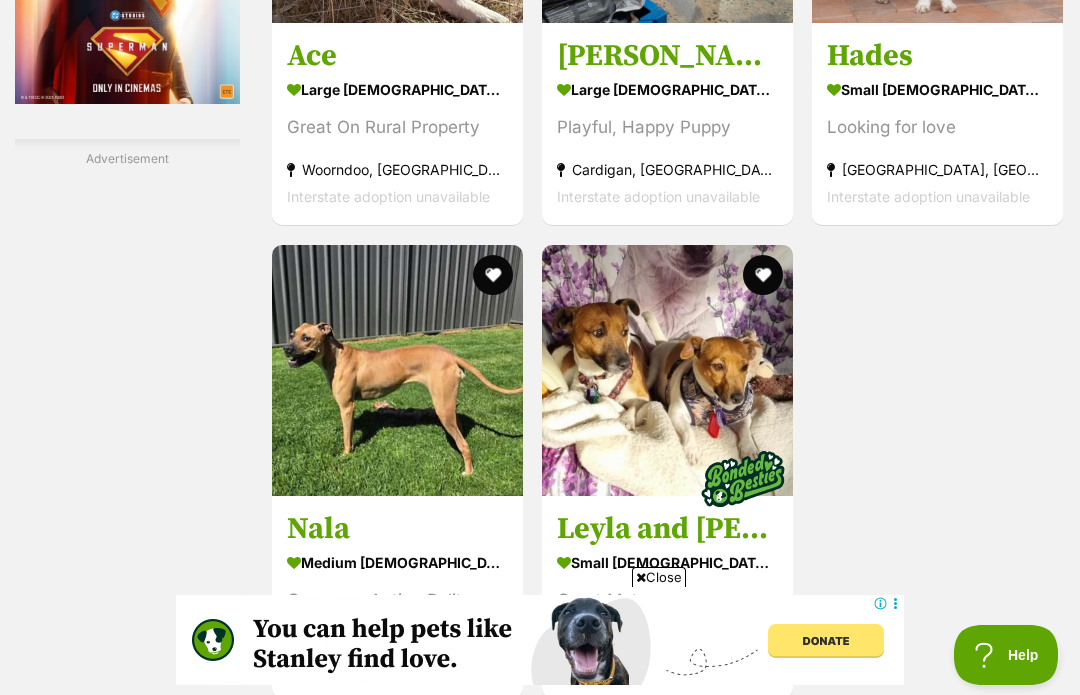 click on "Next" at bounding box center (749, 742) 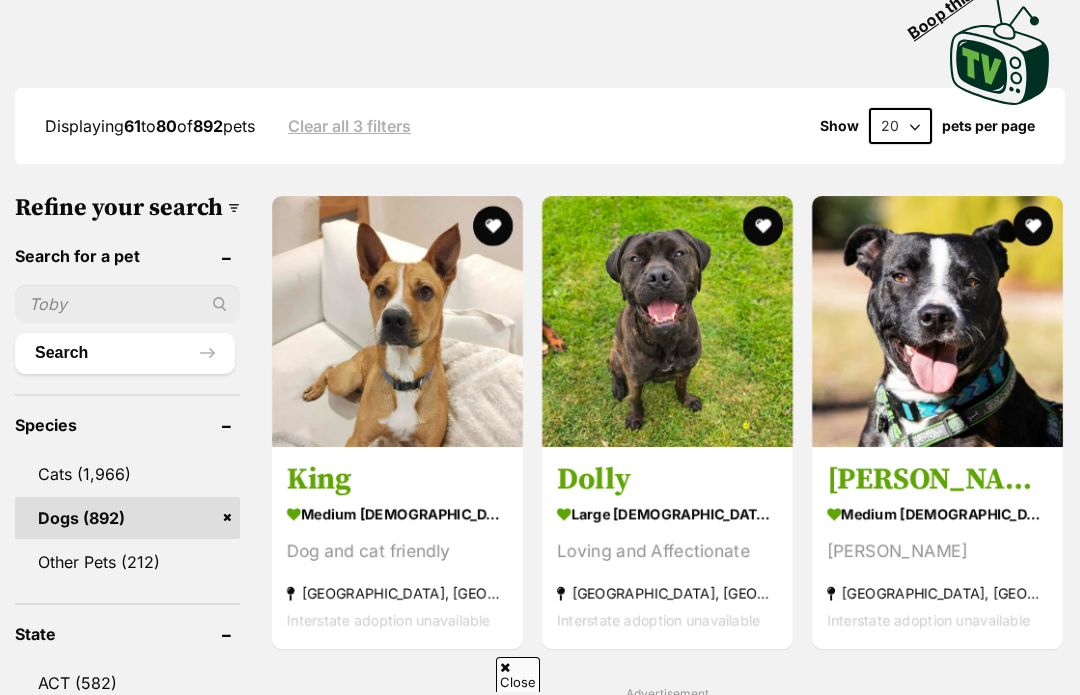 scroll, scrollTop: 0, scrollLeft: 0, axis: both 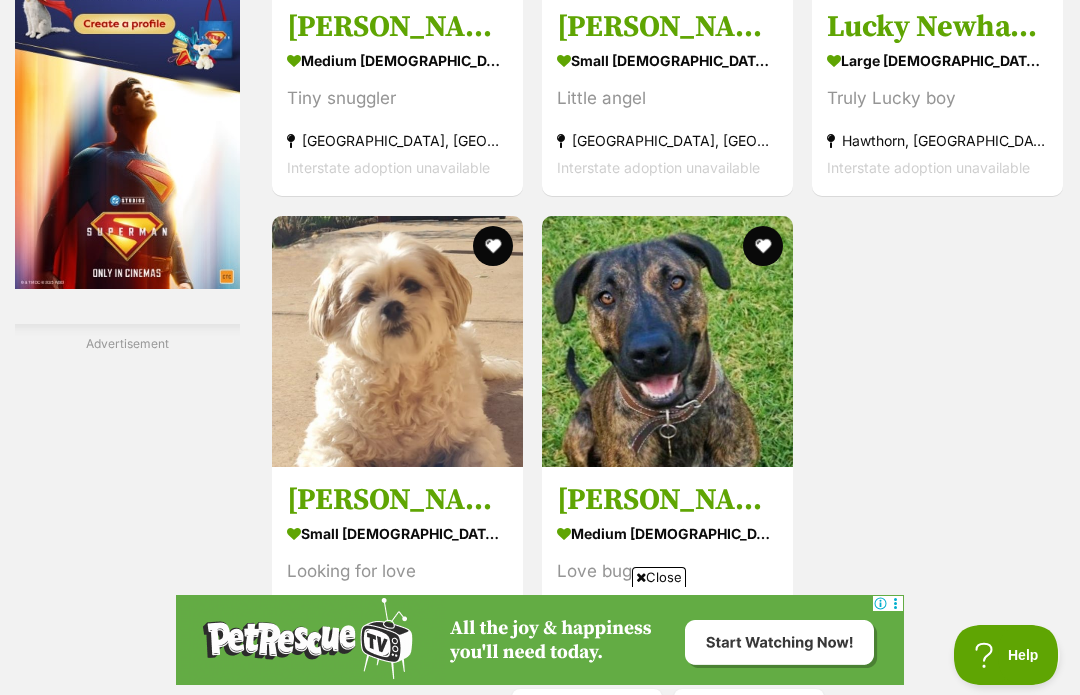 click on "Next" at bounding box center (749, 713) 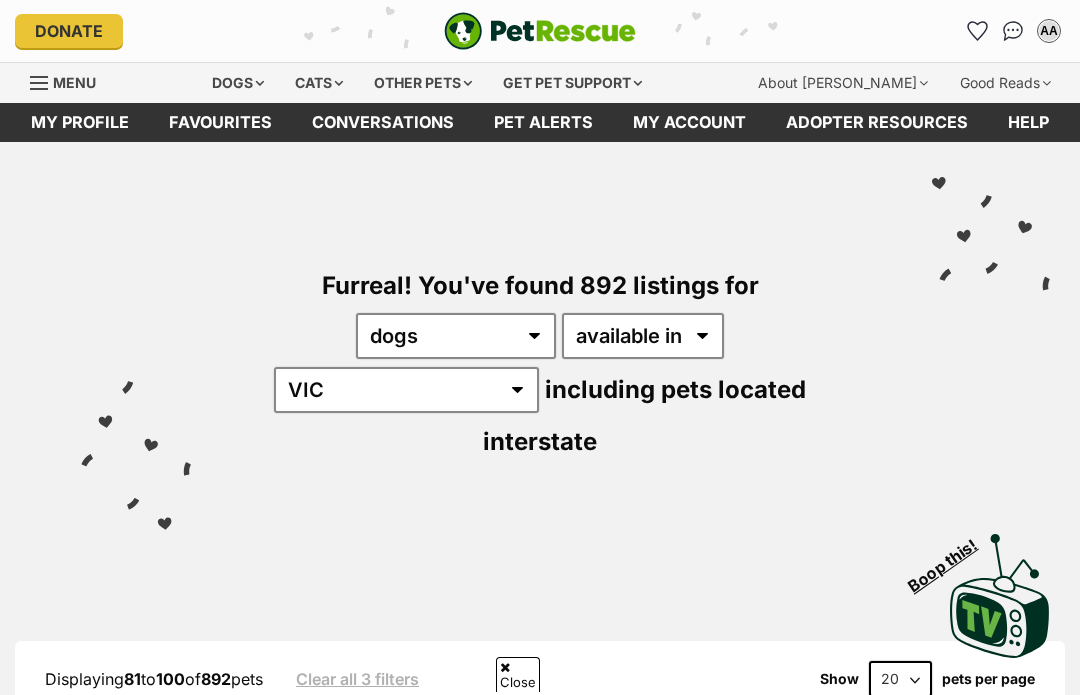 scroll, scrollTop: 440, scrollLeft: 0, axis: vertical 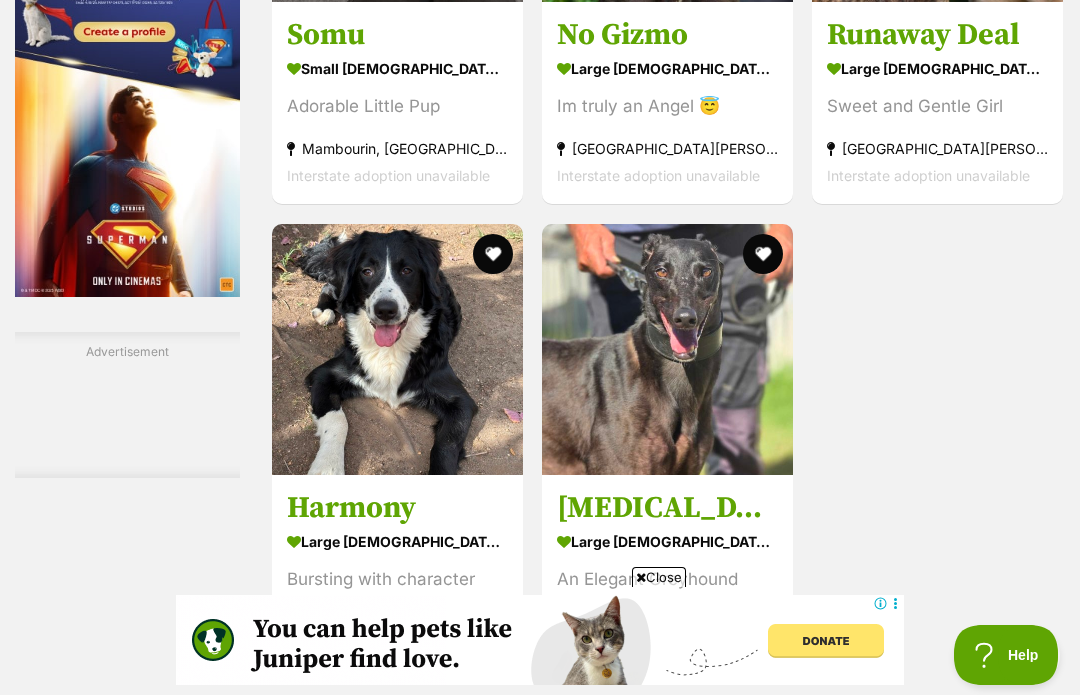 click on "Next" at bounding box center (749, 721) 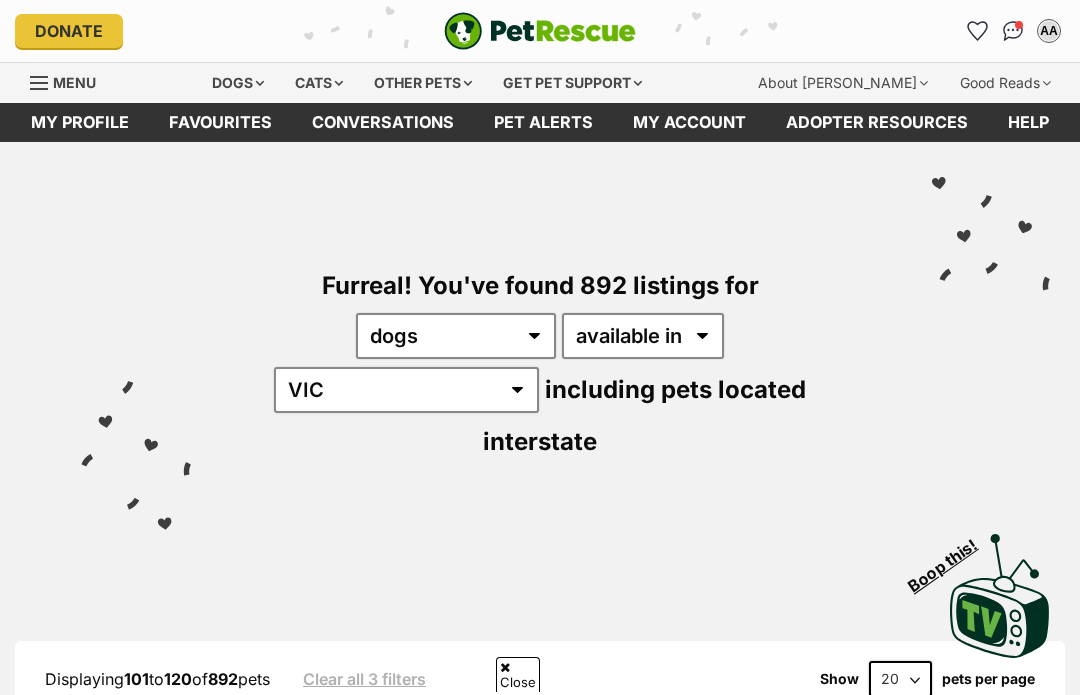scroll, scrollTop: 534, scrollLeft: 0, axis: vertical 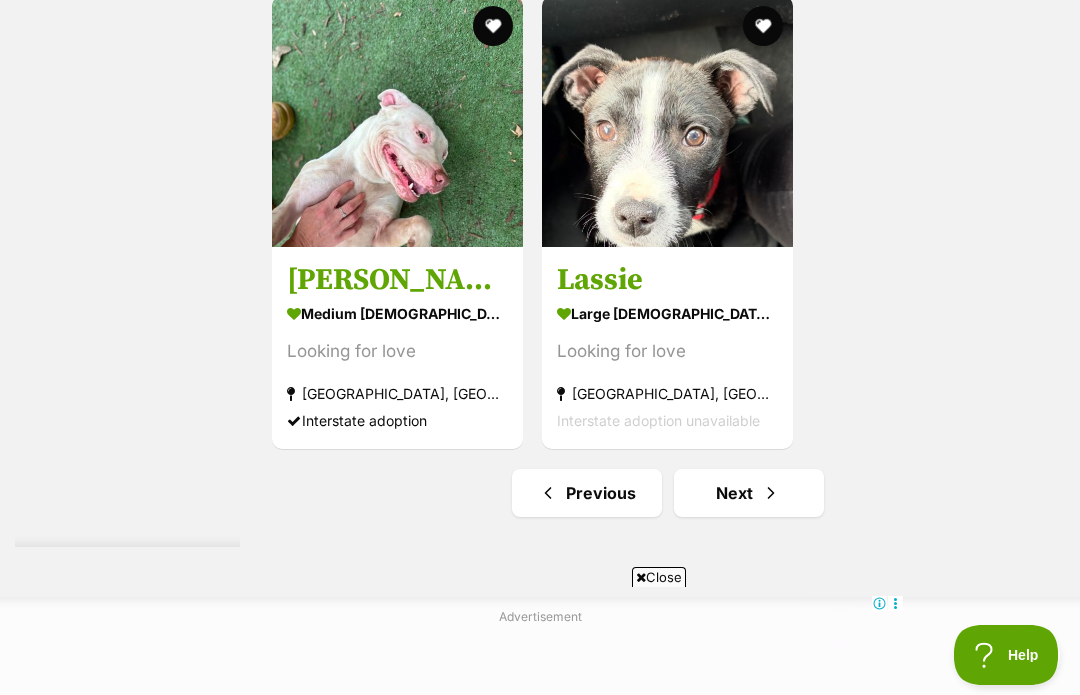 click on "Next" at bounding box center (749, 493) 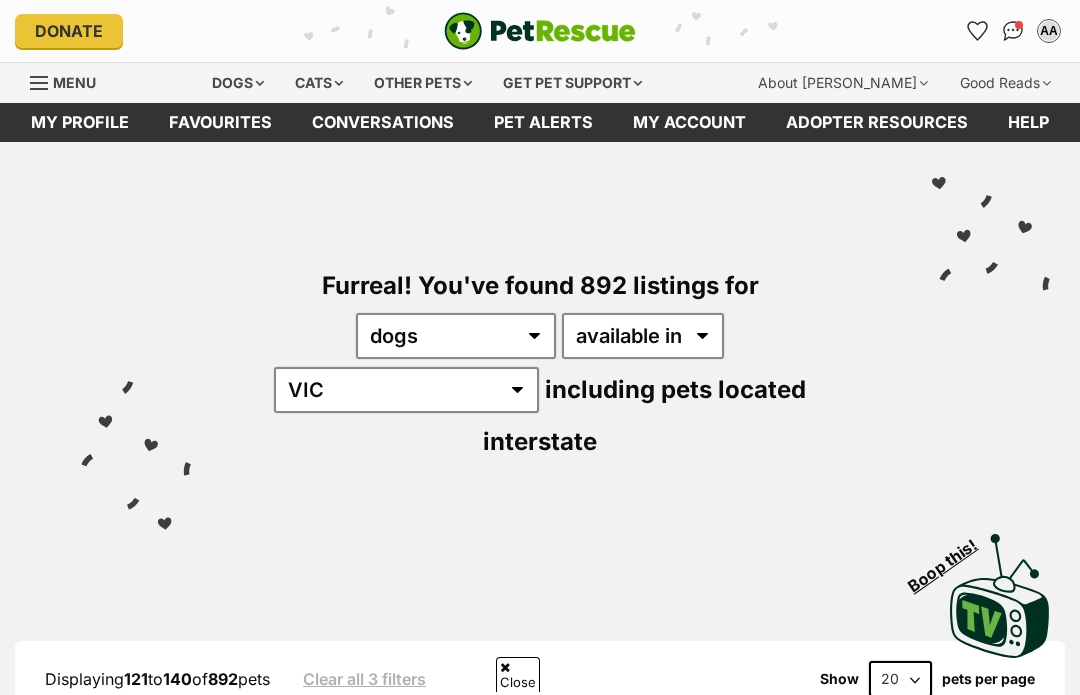 scroll, scrollTop: 866, scrollLeft: 0, axis: vertical 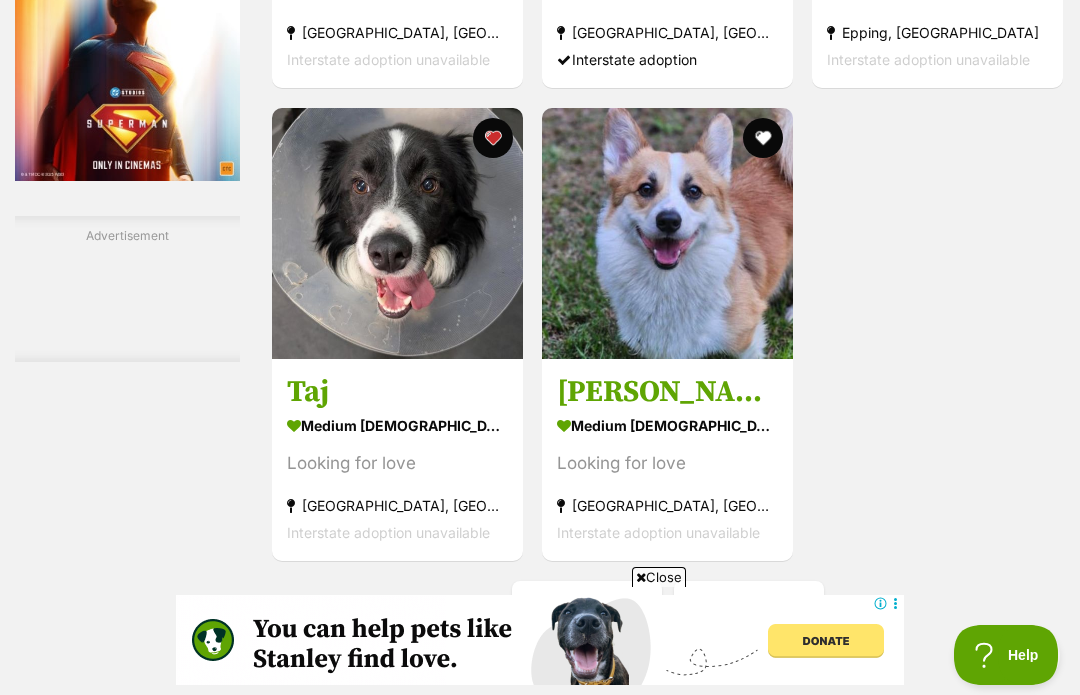 click on "Next" at bounding box center (749, 605) 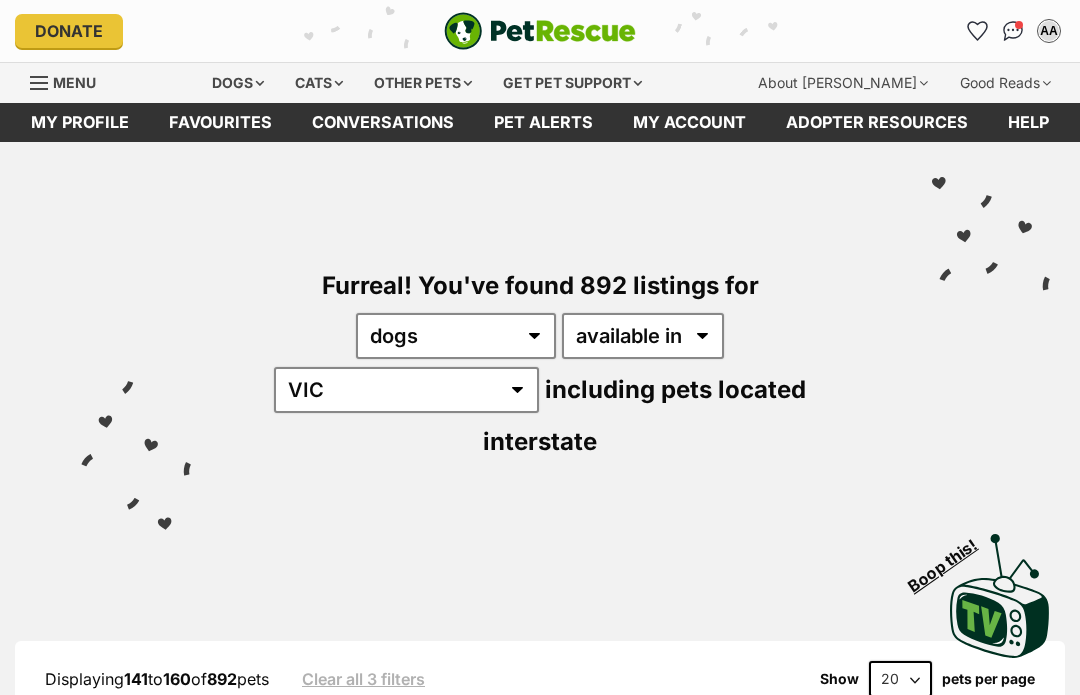 scroll, scrollTop: 0, scrollLeft: 0, axis: both 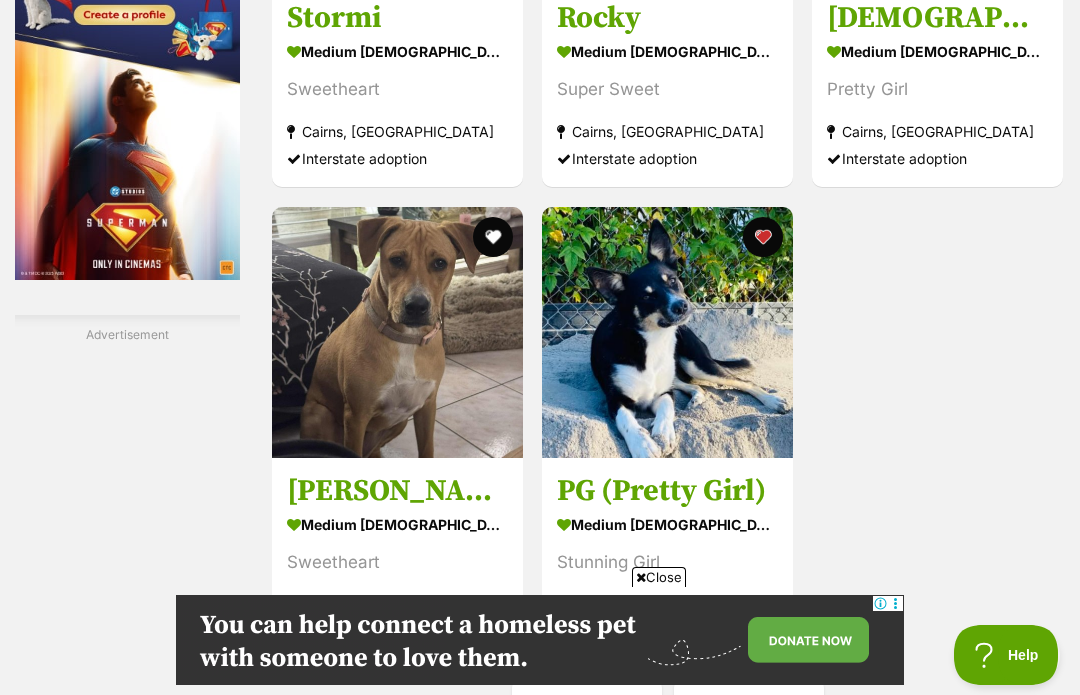 click on "Next" at bounding box center (749, 704) 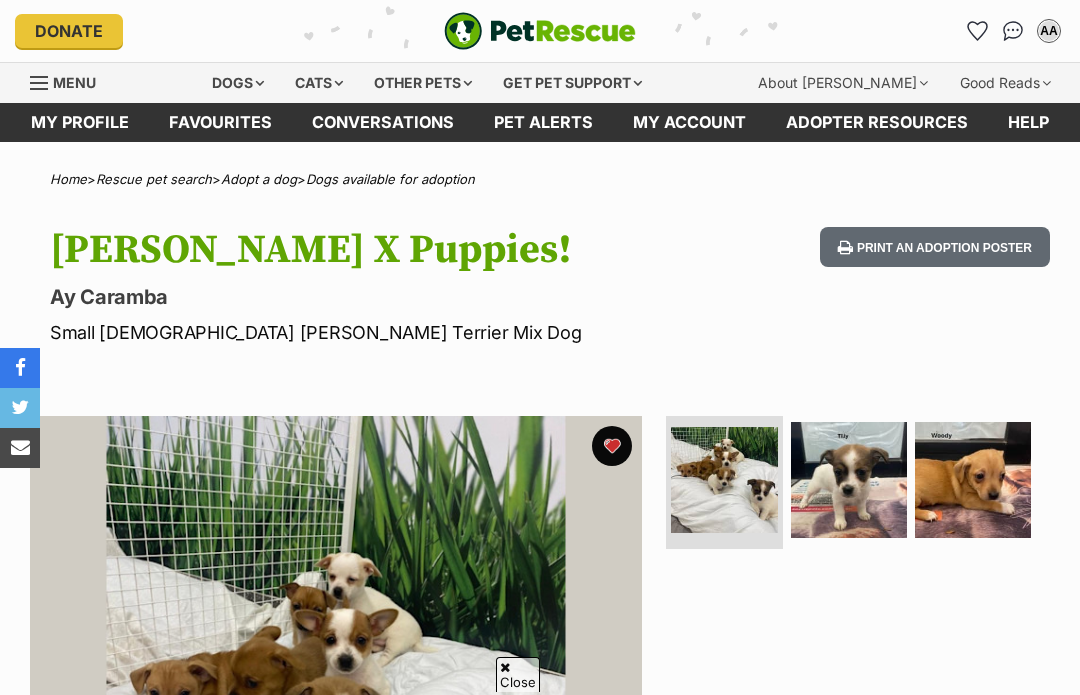 scroll, scrollTop: 597, scrollLeft: 0, axis: vertical 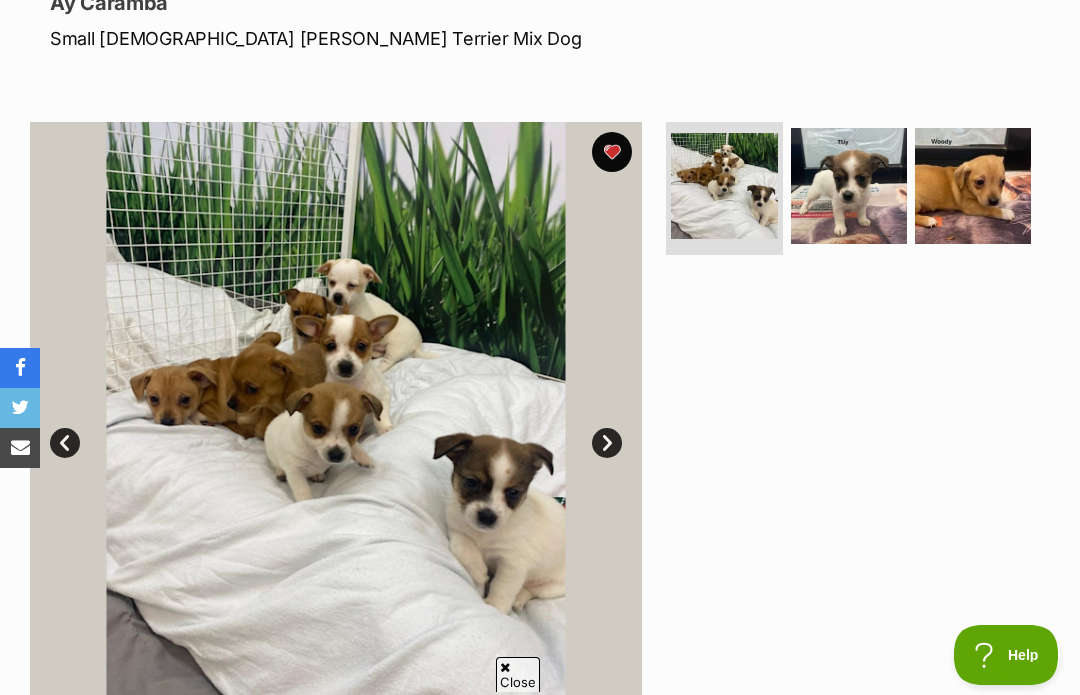 click at bounding box center [849, 186] 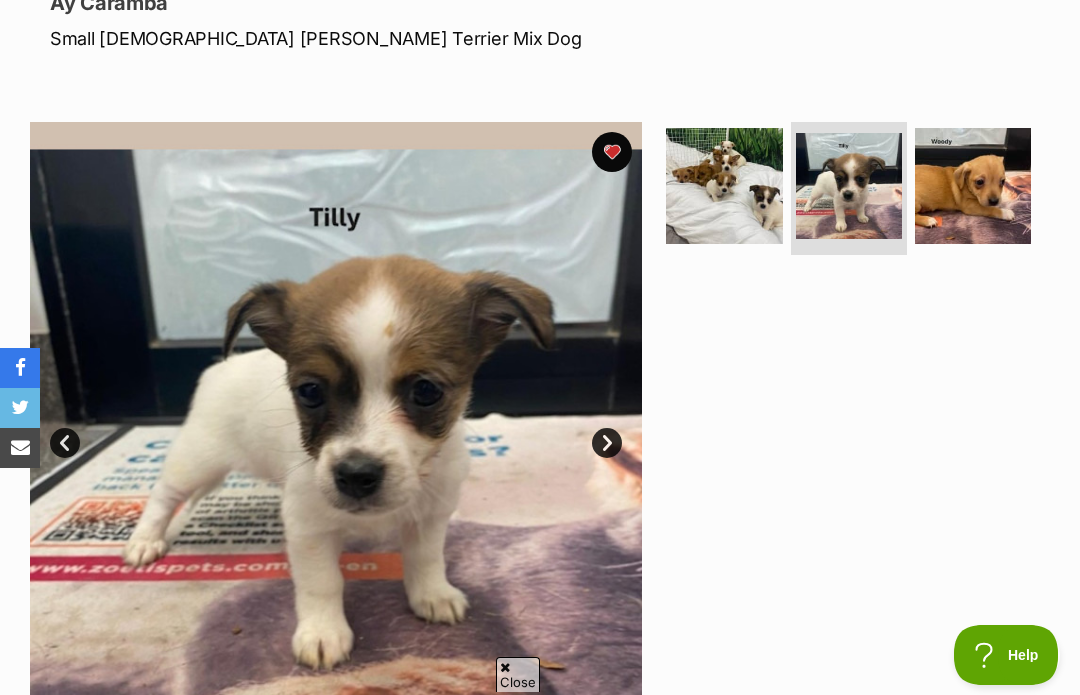 click at bounding box center (973, 186) 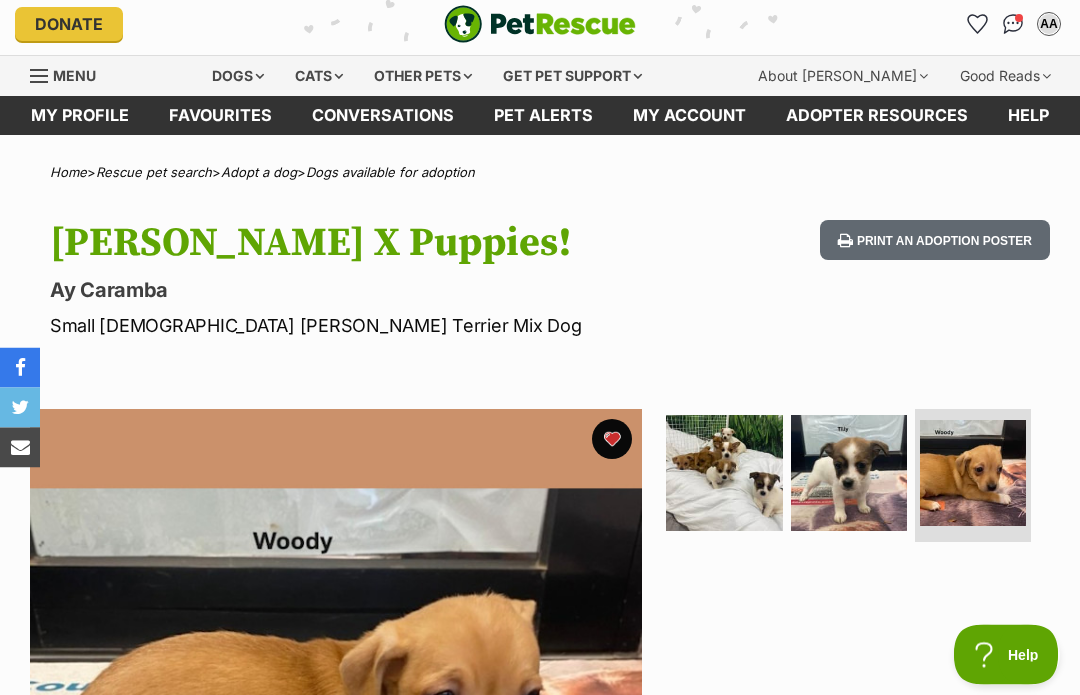 scroll, scrollTop: 0, scrollLeft: 0, axis: both 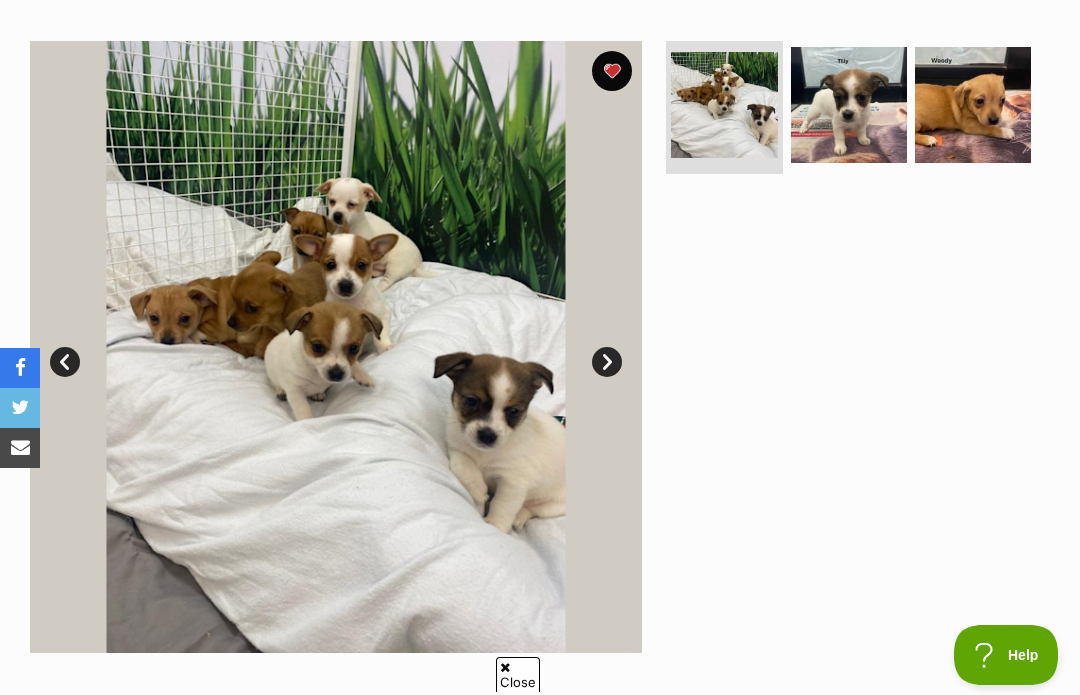 click at bounding box center (973, 105) 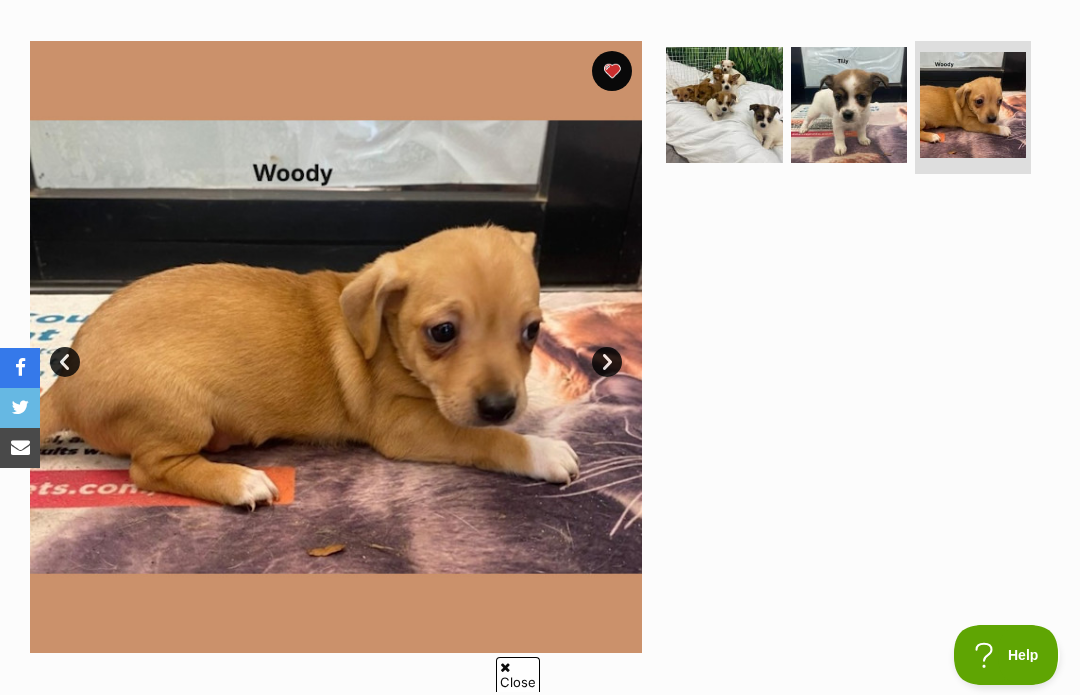 scroll, scrollTop: 0, scrollLeft: 0, axis: both 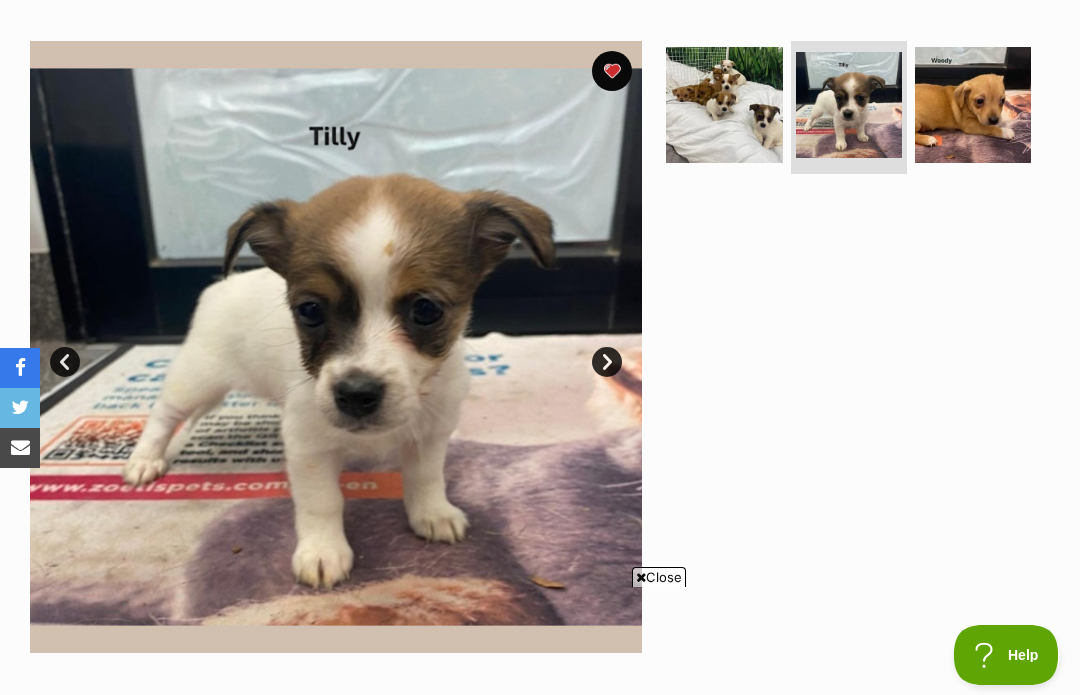 click at bounding box center (973, 105) 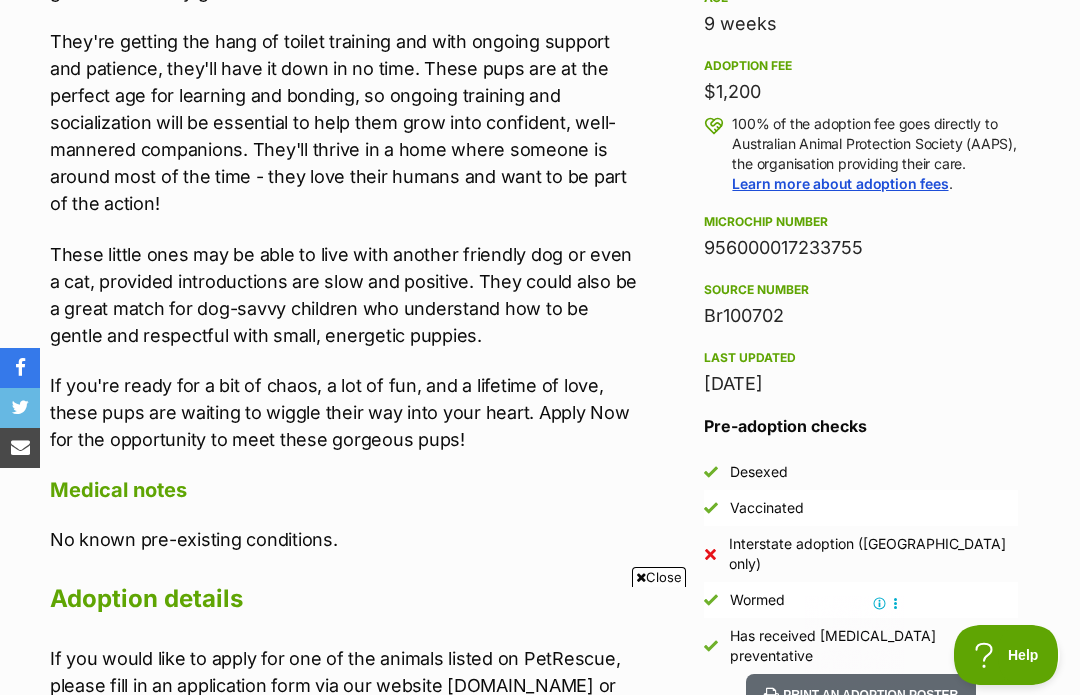 scroll, scrollTop: 1450, scrollLeft: 0, axis: vertical 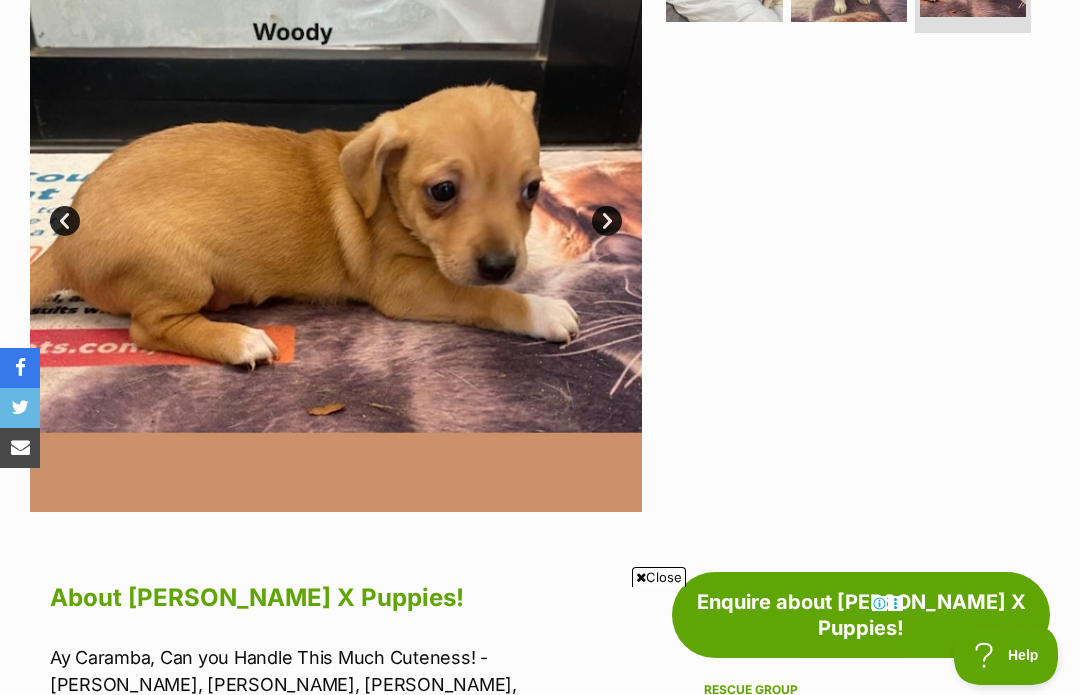 click on "Next" at bounding box center (607, 221) 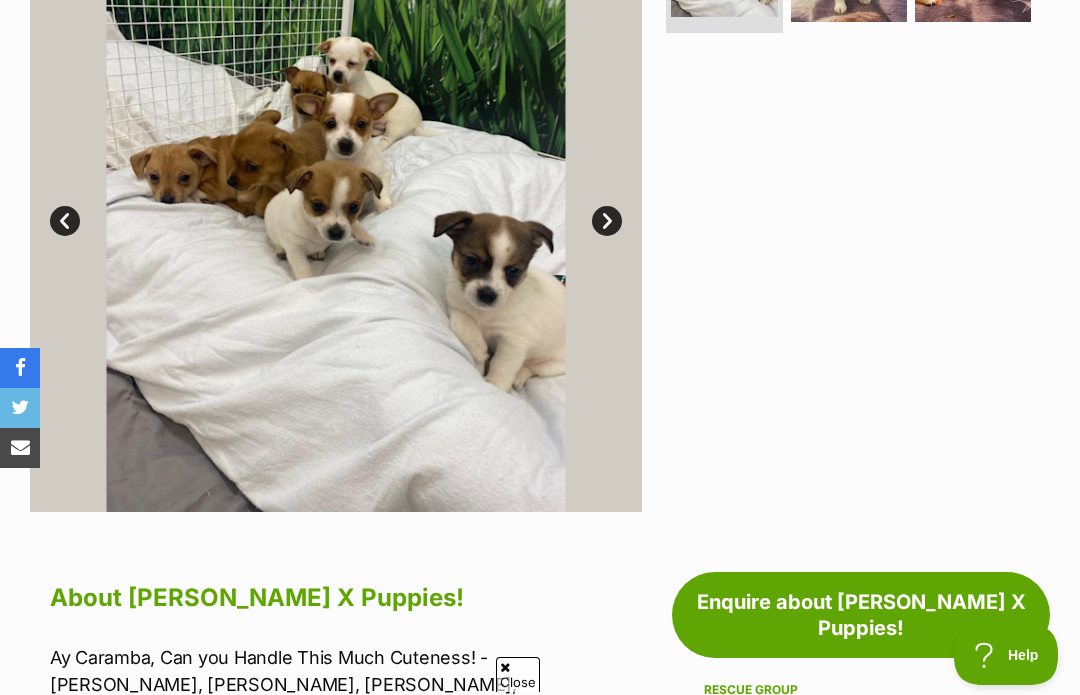 click on "Next" at bounding box center [607, 221] 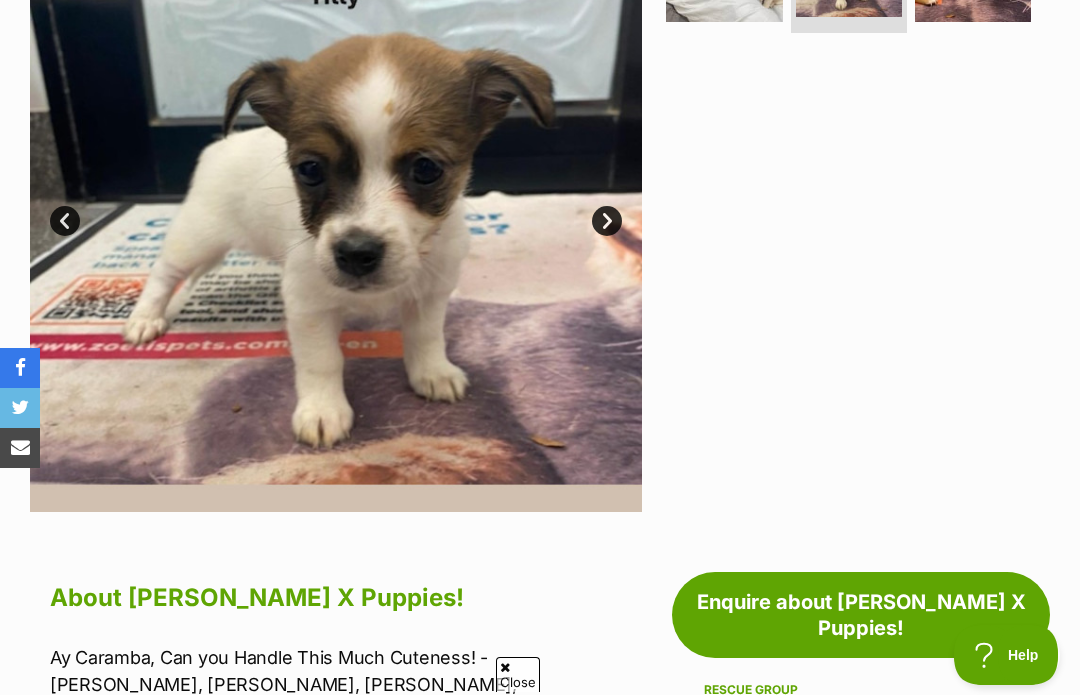 click on "Next" at bounding box center (607, 221) 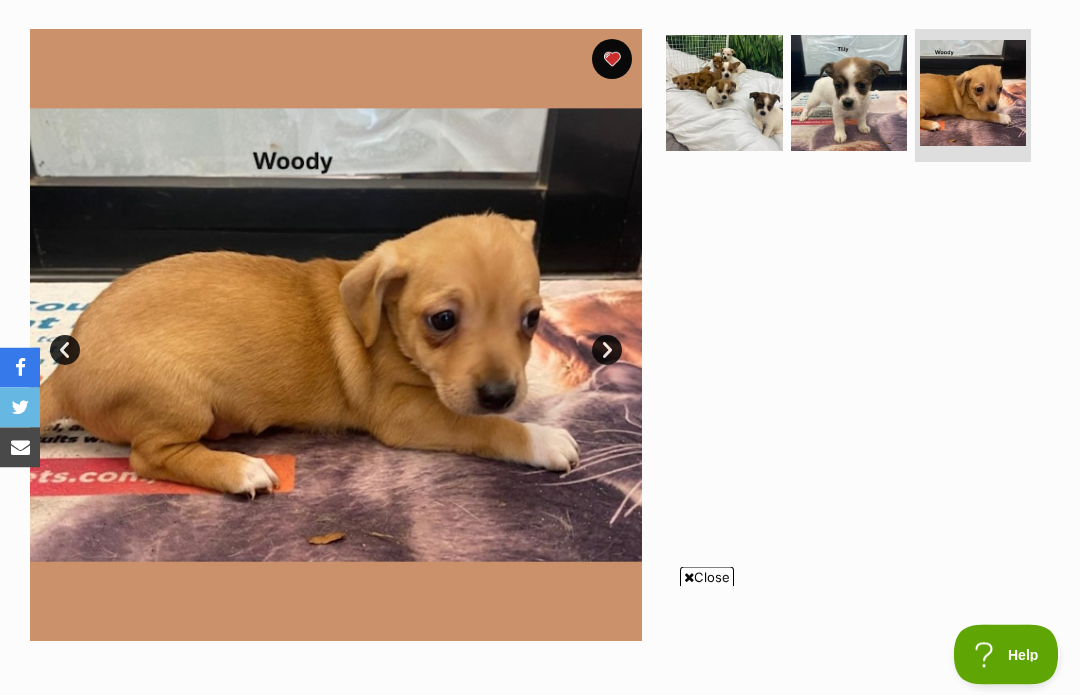 scroll, scrollTop: 387, scrollLeft: 0, axis: vertical 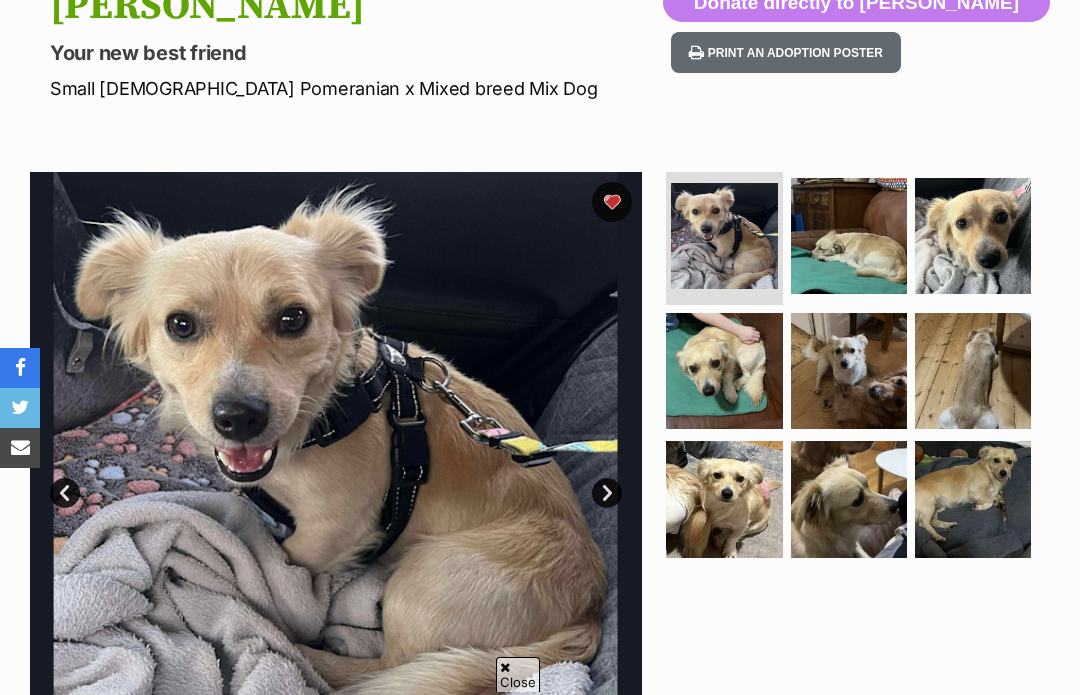 click at bounding box center [849, 371] 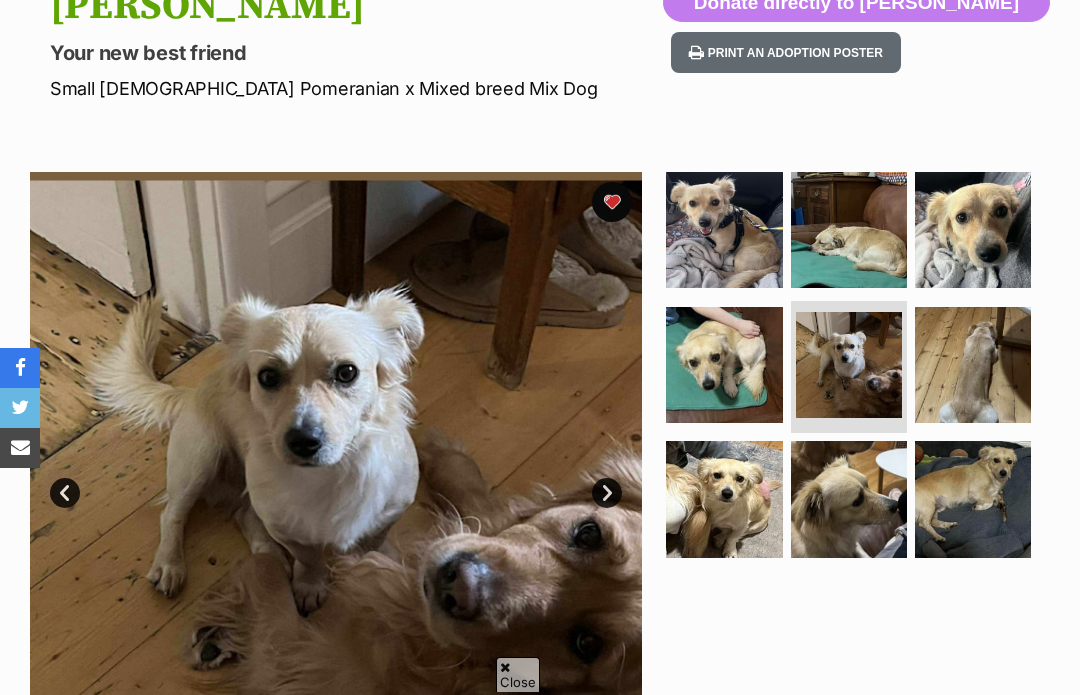click at bounding box center [849, 230] 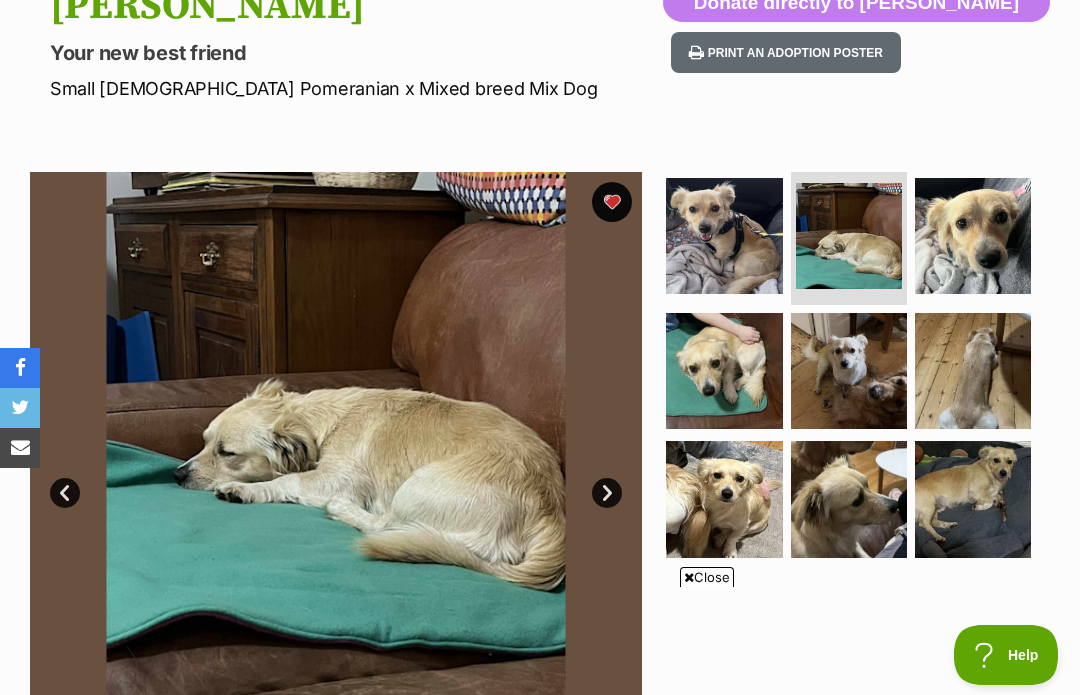 scroll, scrollTop: 0, scrollLeft: 0, axis: both 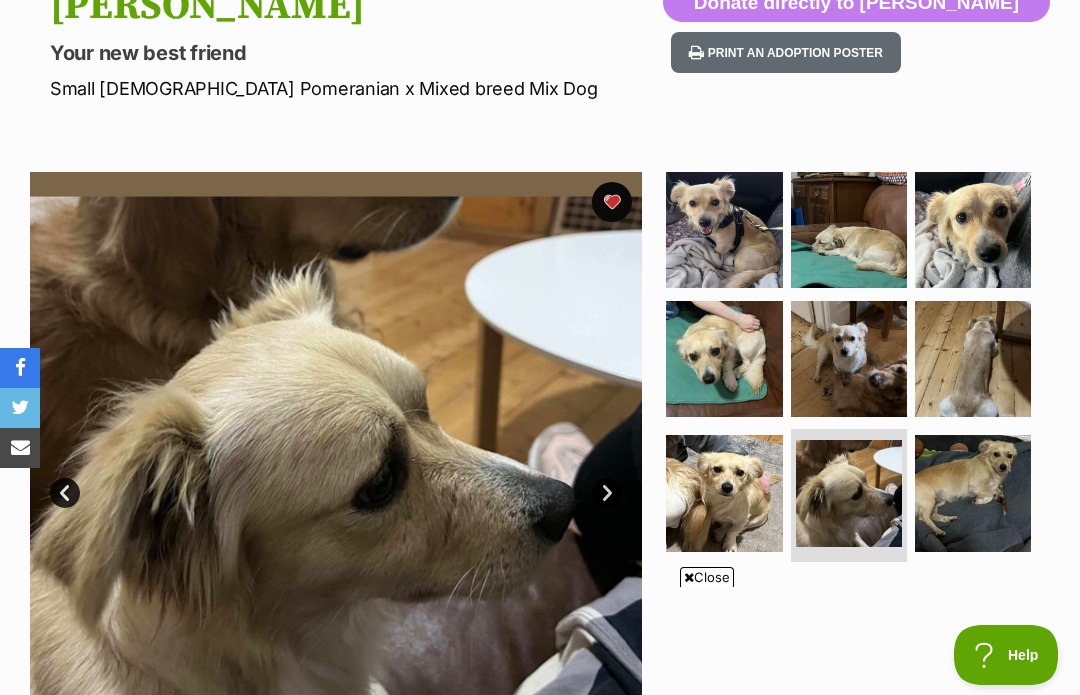 click at bounding box center (724, 493) 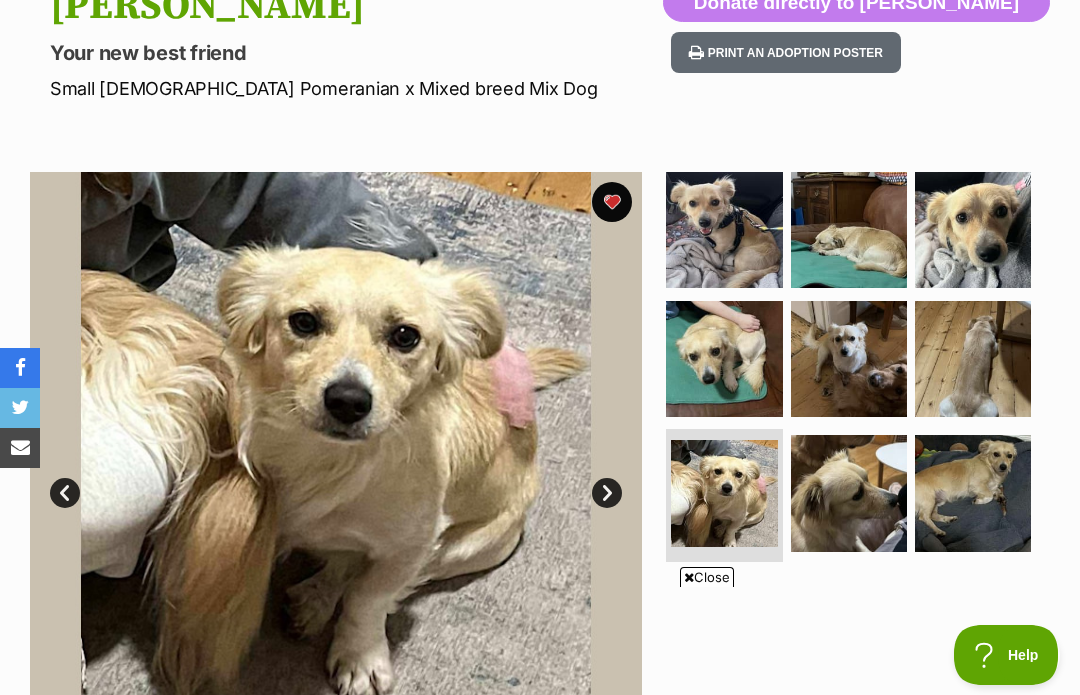 click at bounding box center (973, 359) 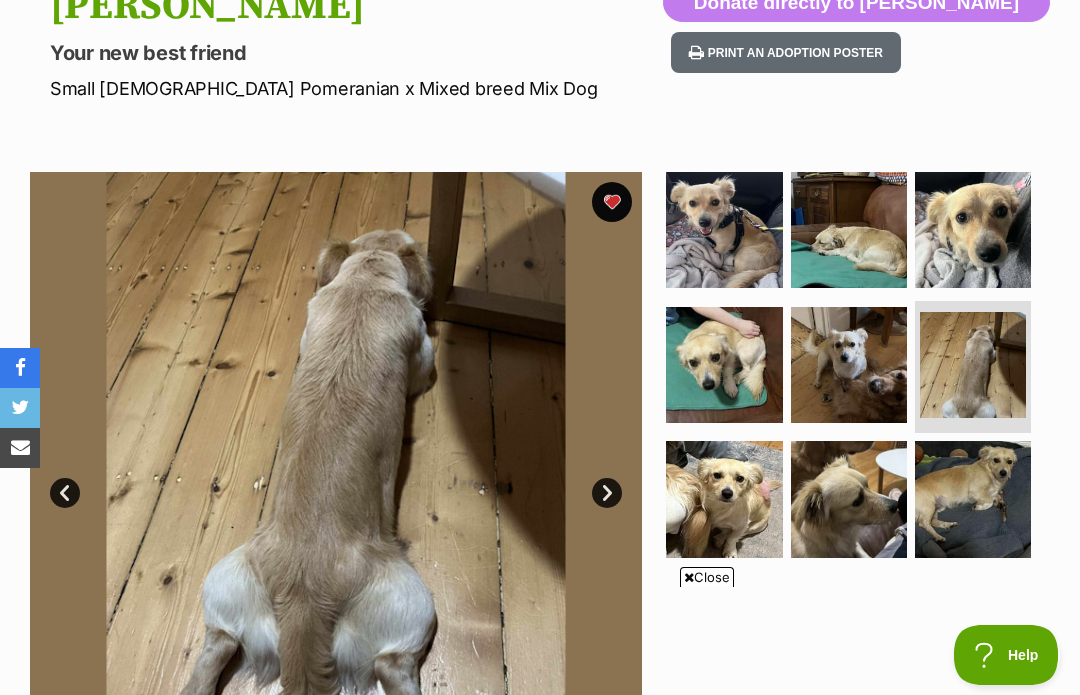 click at bounding box center [973, 230] 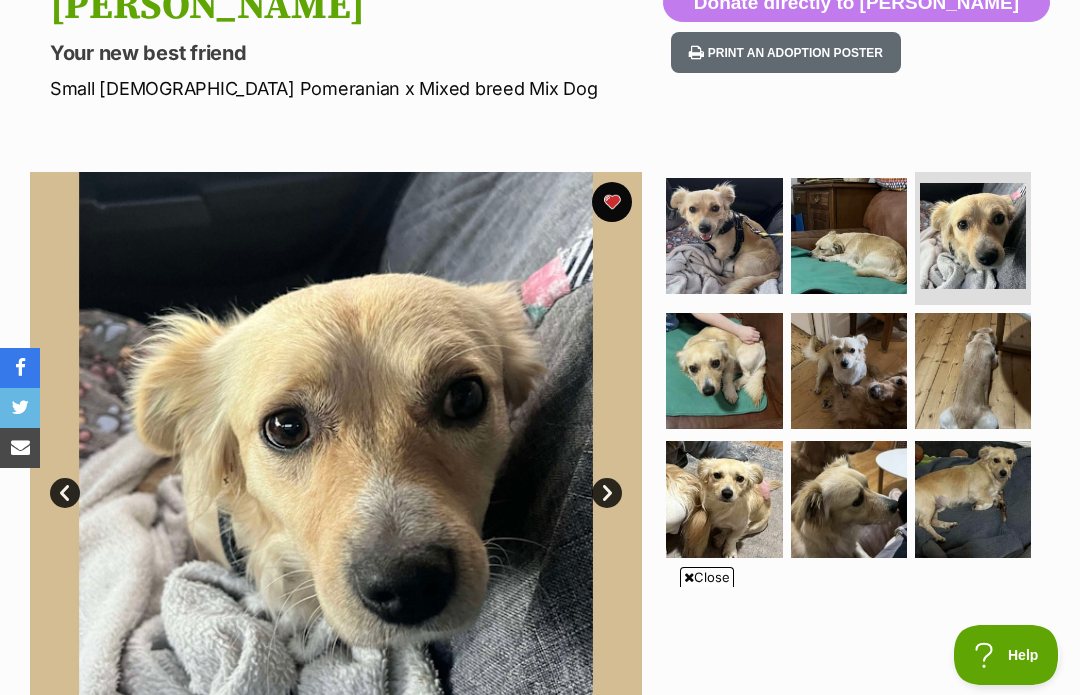 click at bounding box center (849, 236) 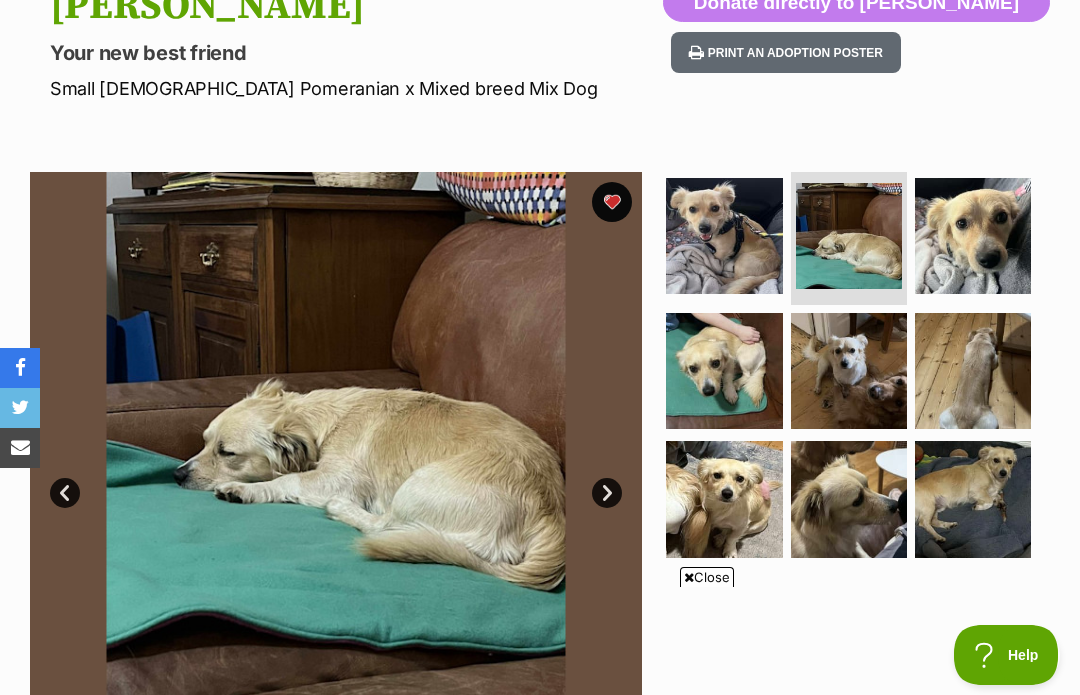 click at bounding box center (849, 371) 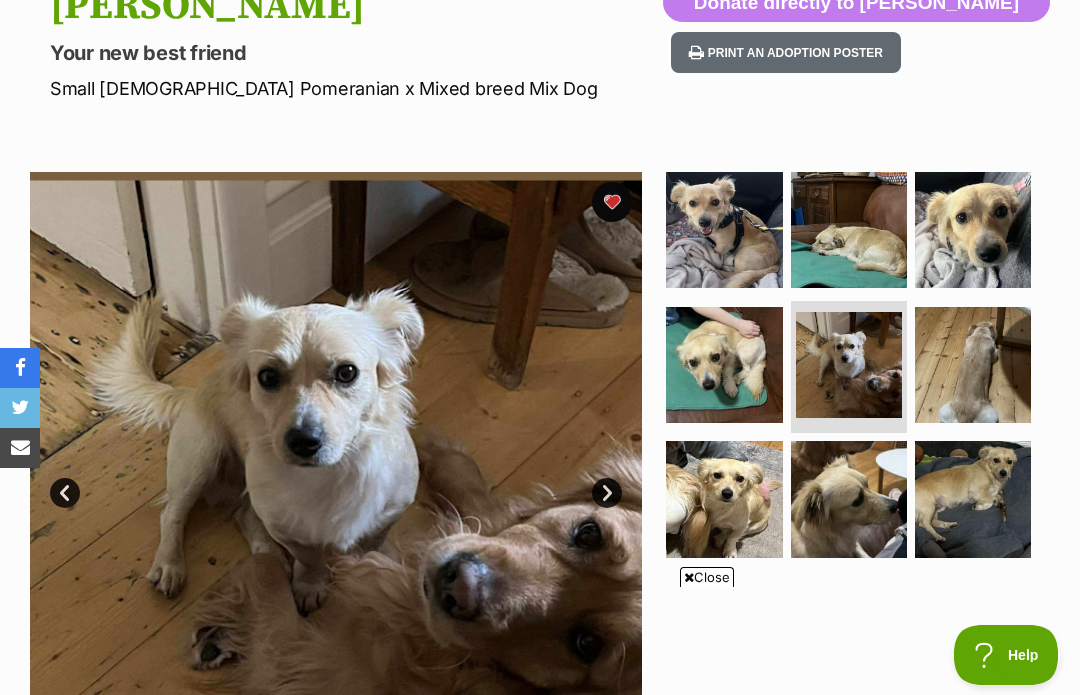 click at bounding box center [724, 365] 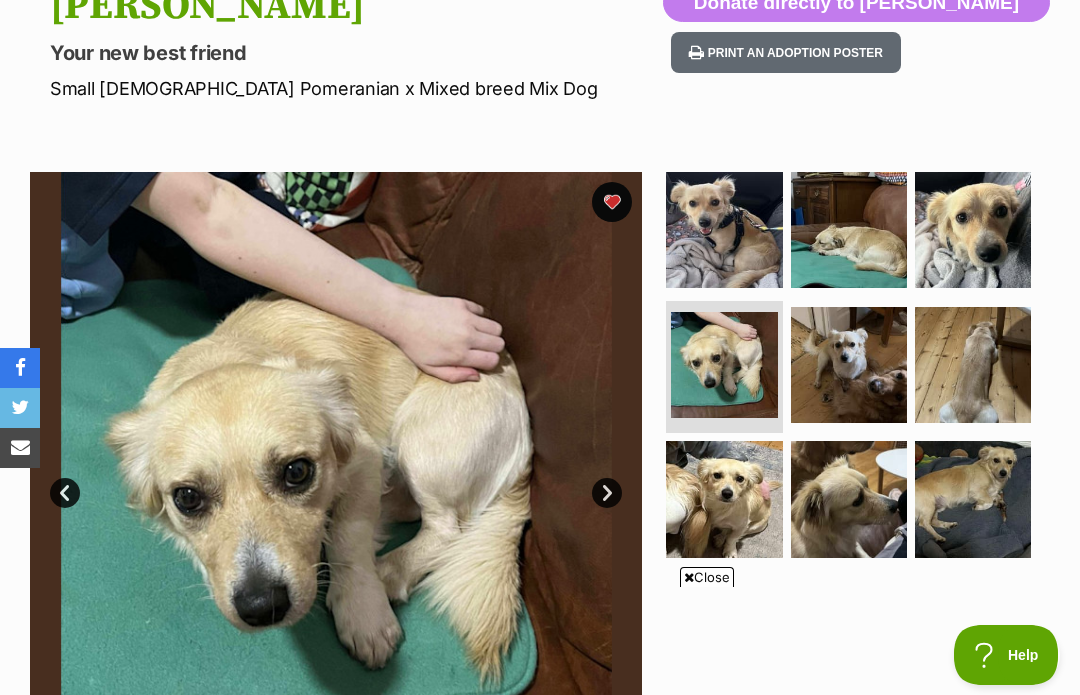click at bounding box center (724, 230) 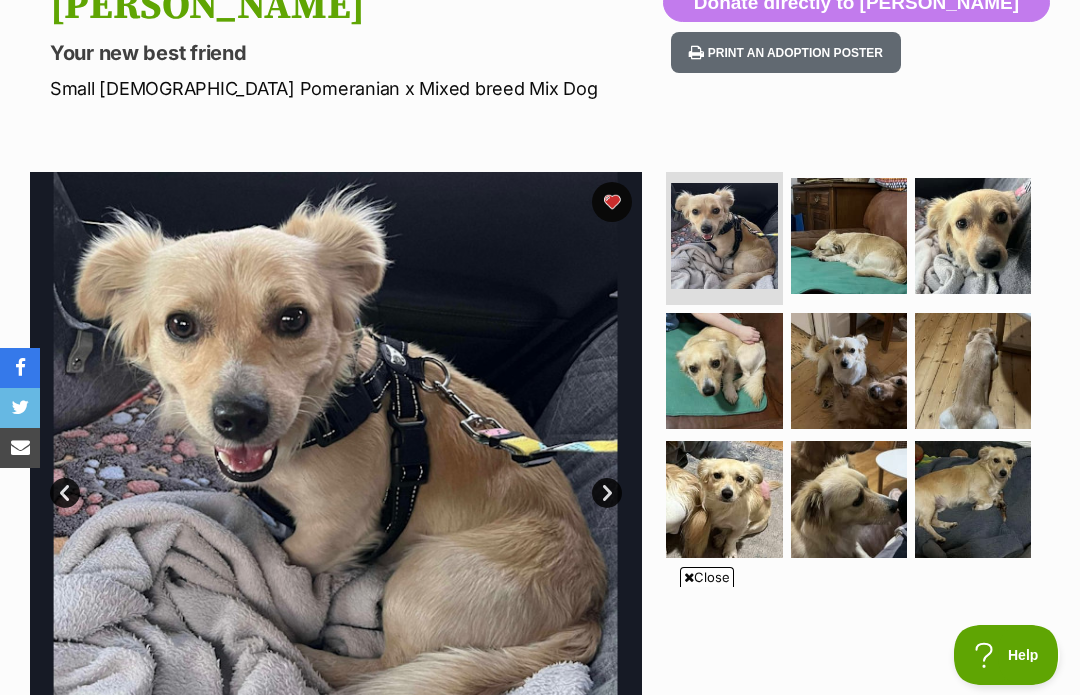 scroll, scrollTop: 0, scrollLeft: 0, axis: both 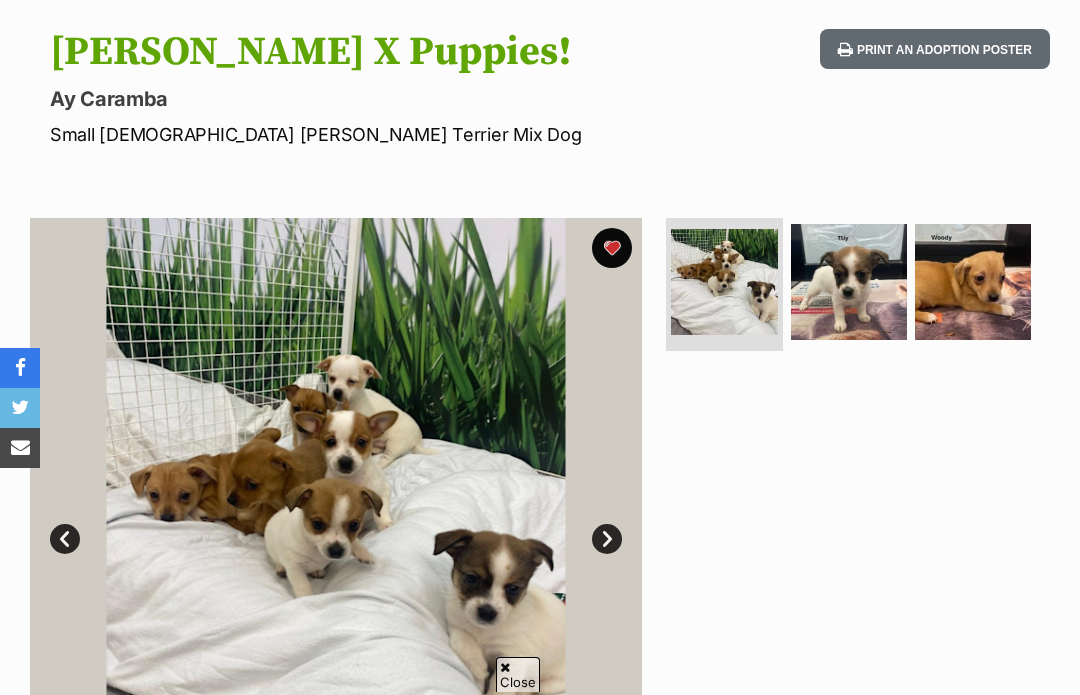 click at bounding box center (849, 282) 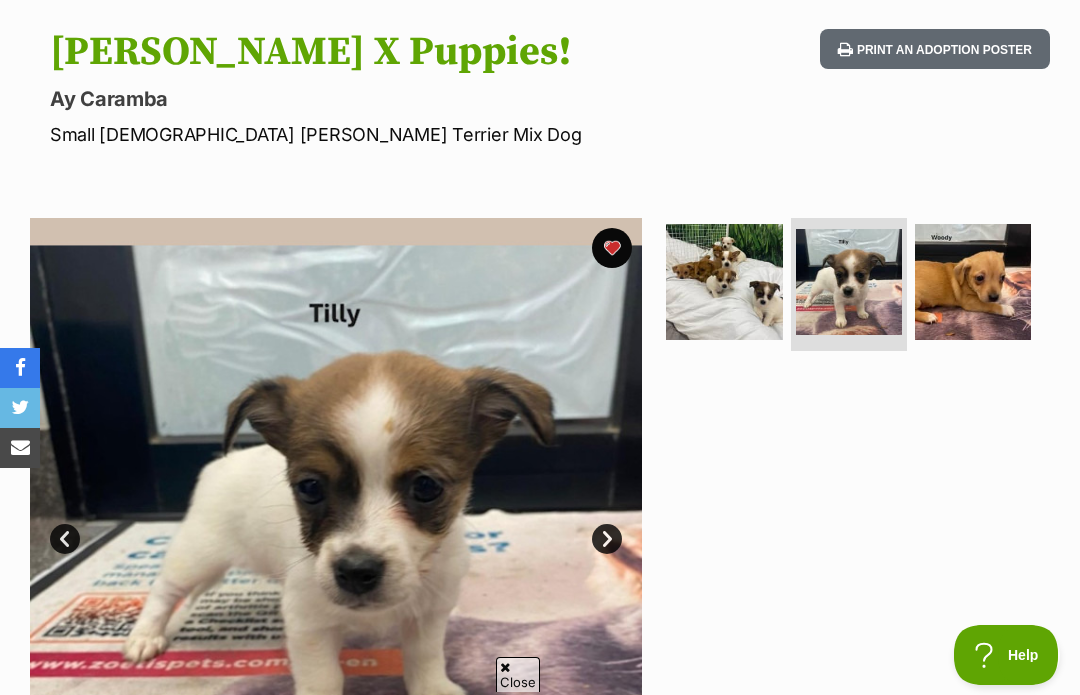 scroll, scrollTop: 0, scrollLeft: 0, axis: both 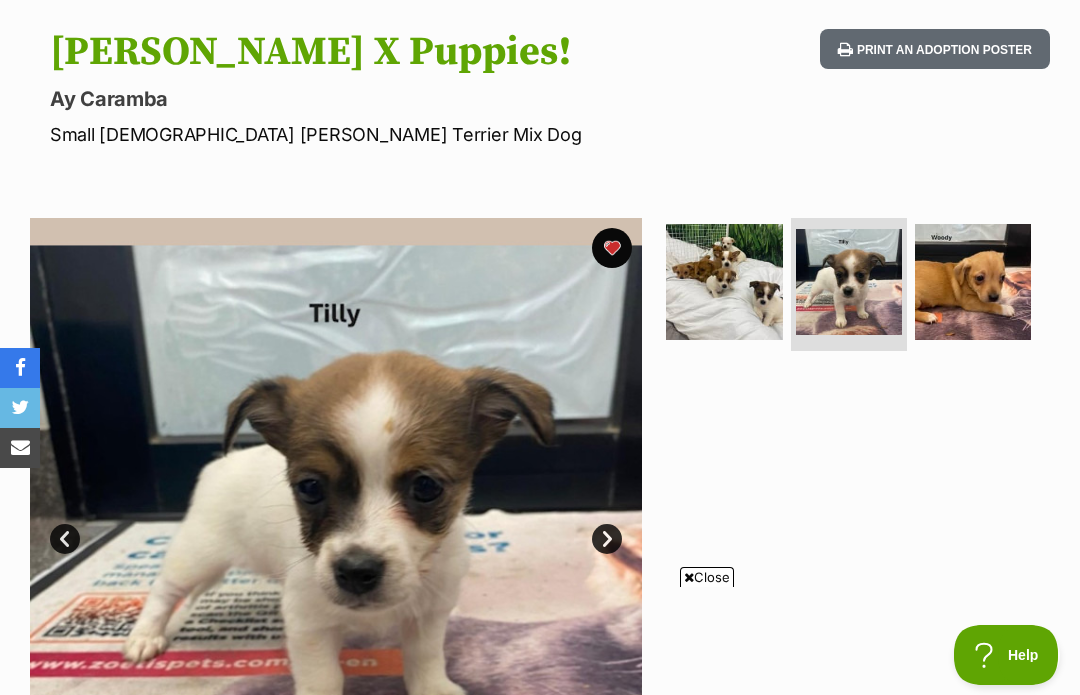 click at bounding box center [973, 282] 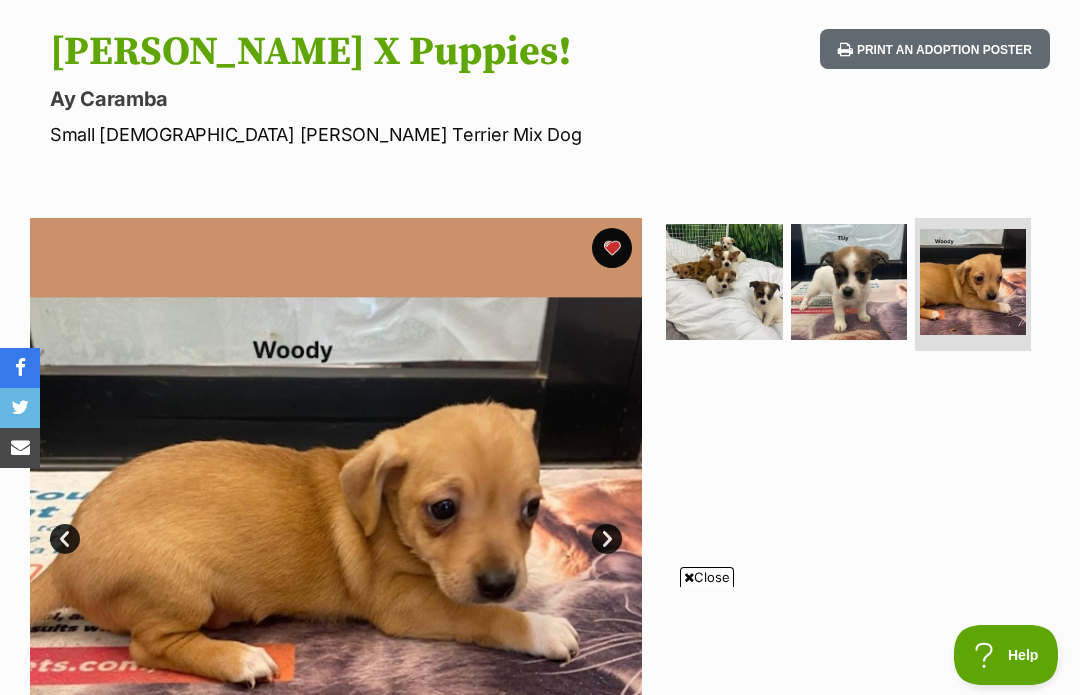 scroll, scrollTop: 0, scrollLeft: 0, axis: both 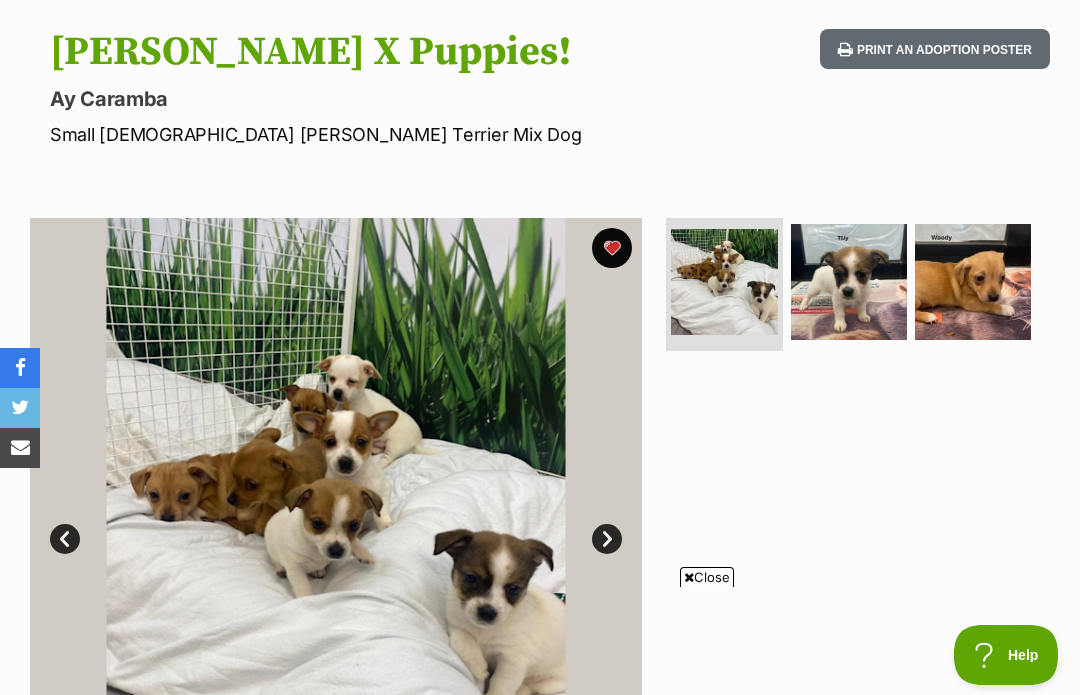 click at bounding box center [973, 282] 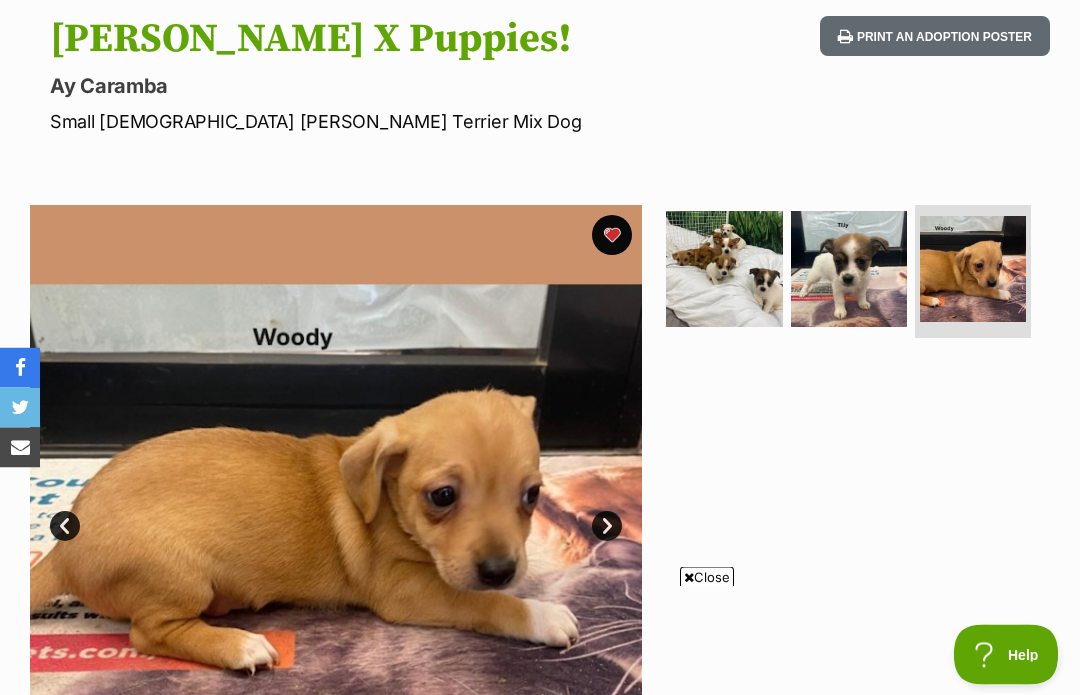 scroll, scrollTop: 198, scrollLeft: 0, axis: vertical 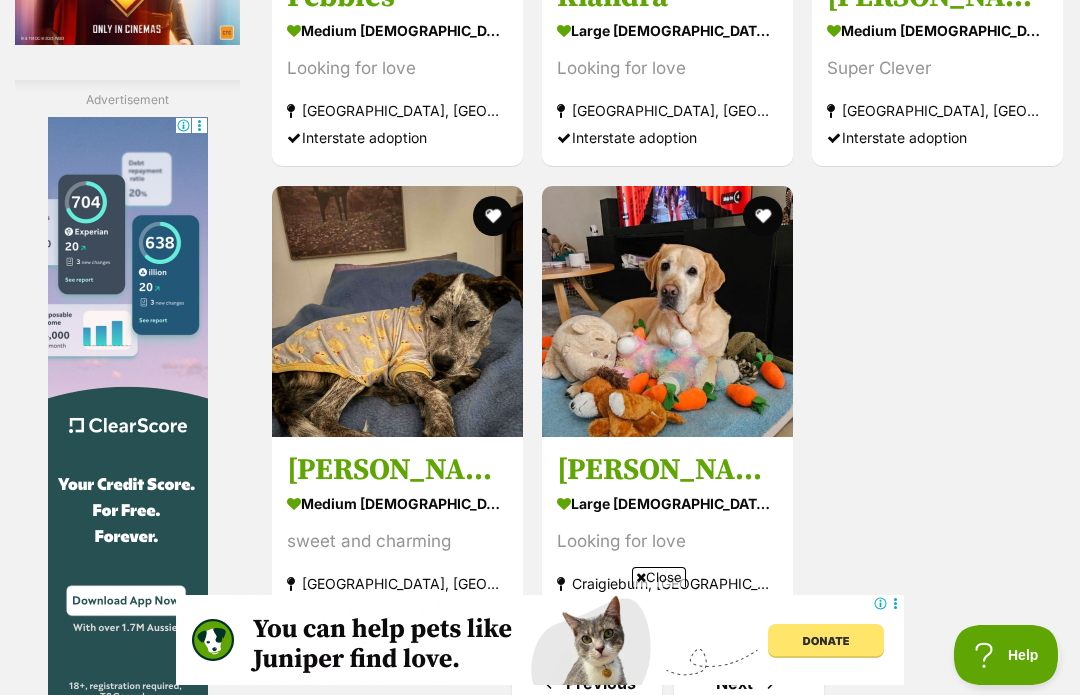 click on "Next" at bounding box center (749, 683) 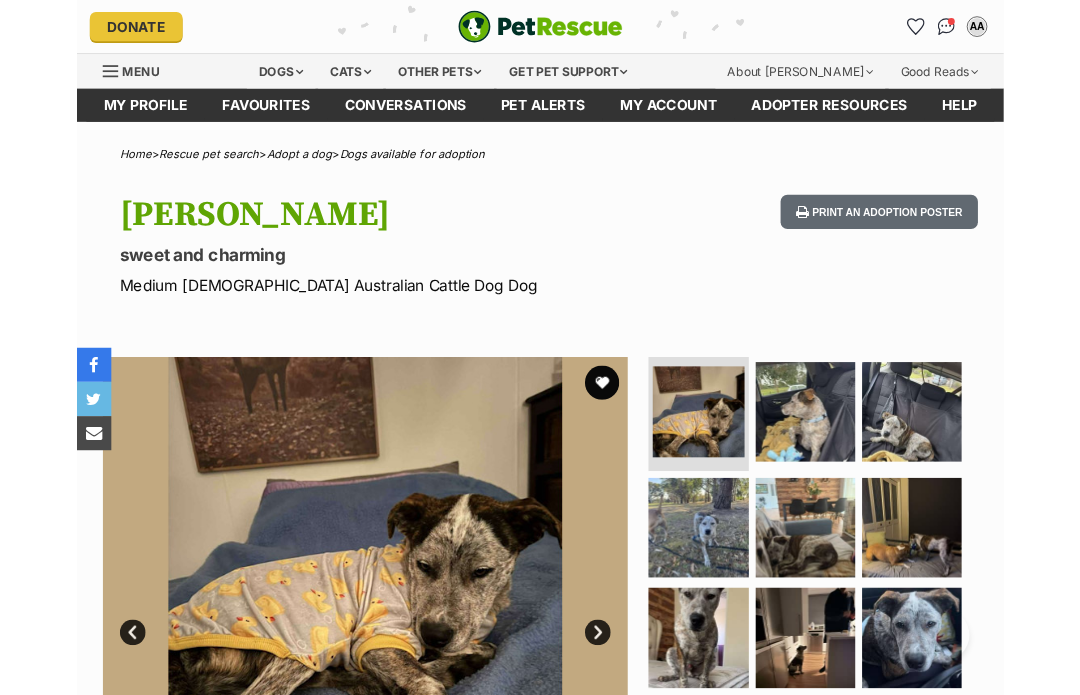 scroll, scrollTop: 24, scrollLeft: 0, axis: vertical 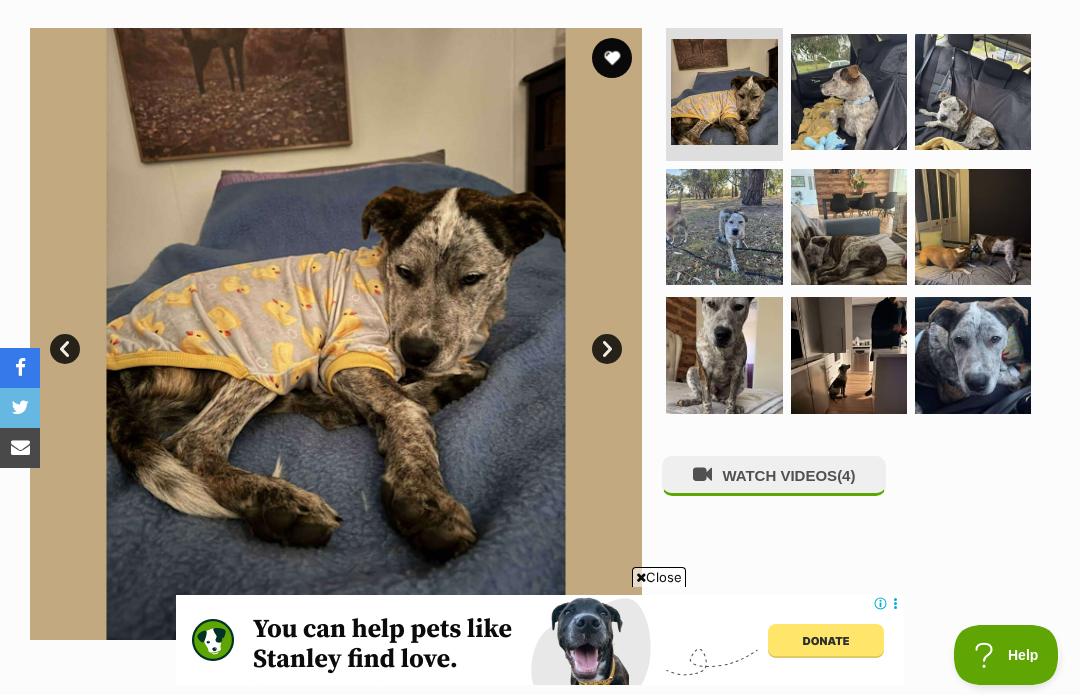 click at bounding box center [849, 355] 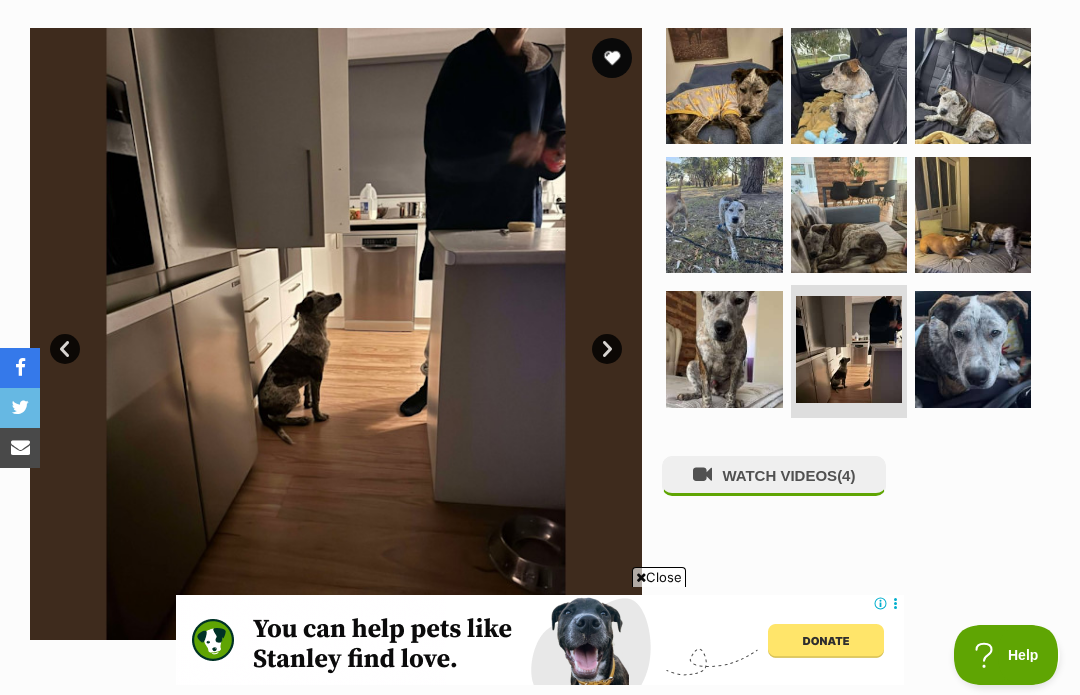 click at bounding box center (724, 349) 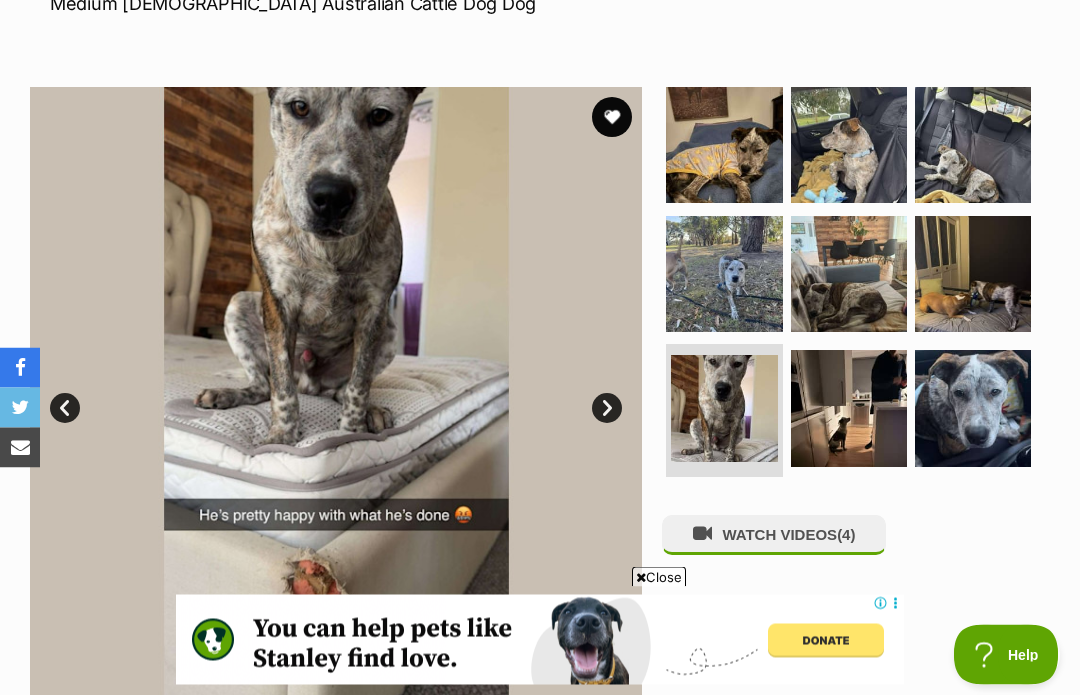 scroll, scrollTop: 329, scrollLeft: 0, axis: vertical 